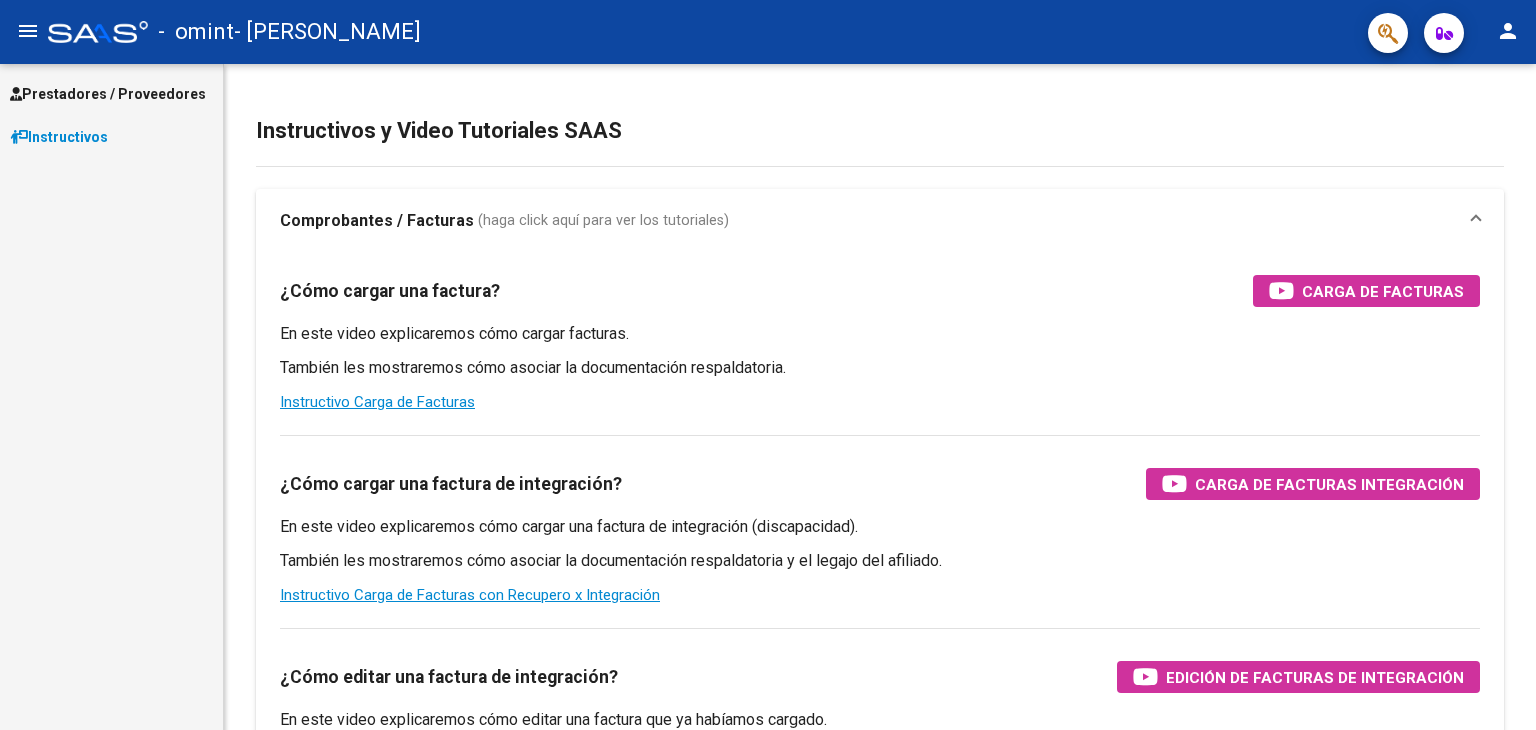 scroll, scrollTop: 0, scrollLeft: 0, axis: both 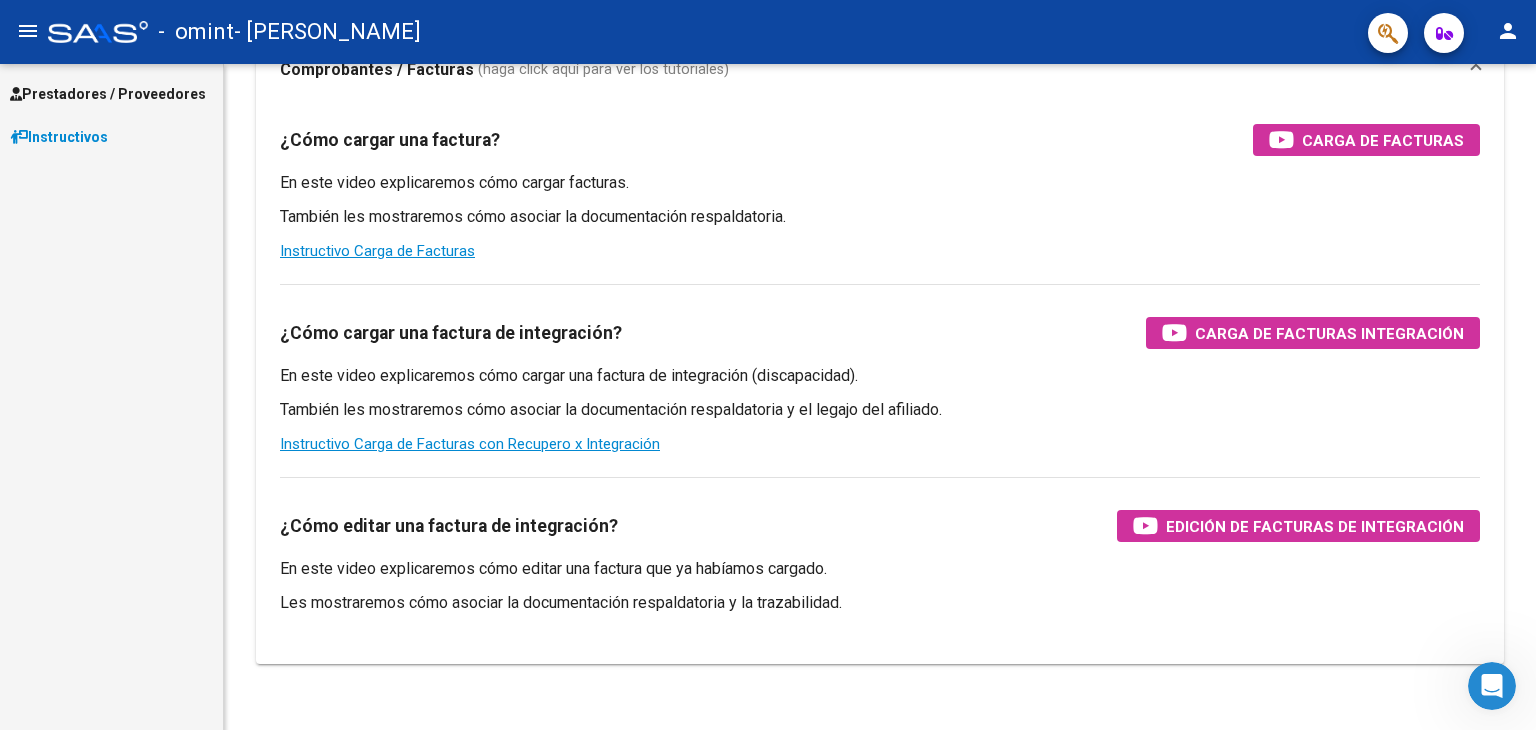click on "Prestadores / Proveedores" at bounding box center [108, 94] 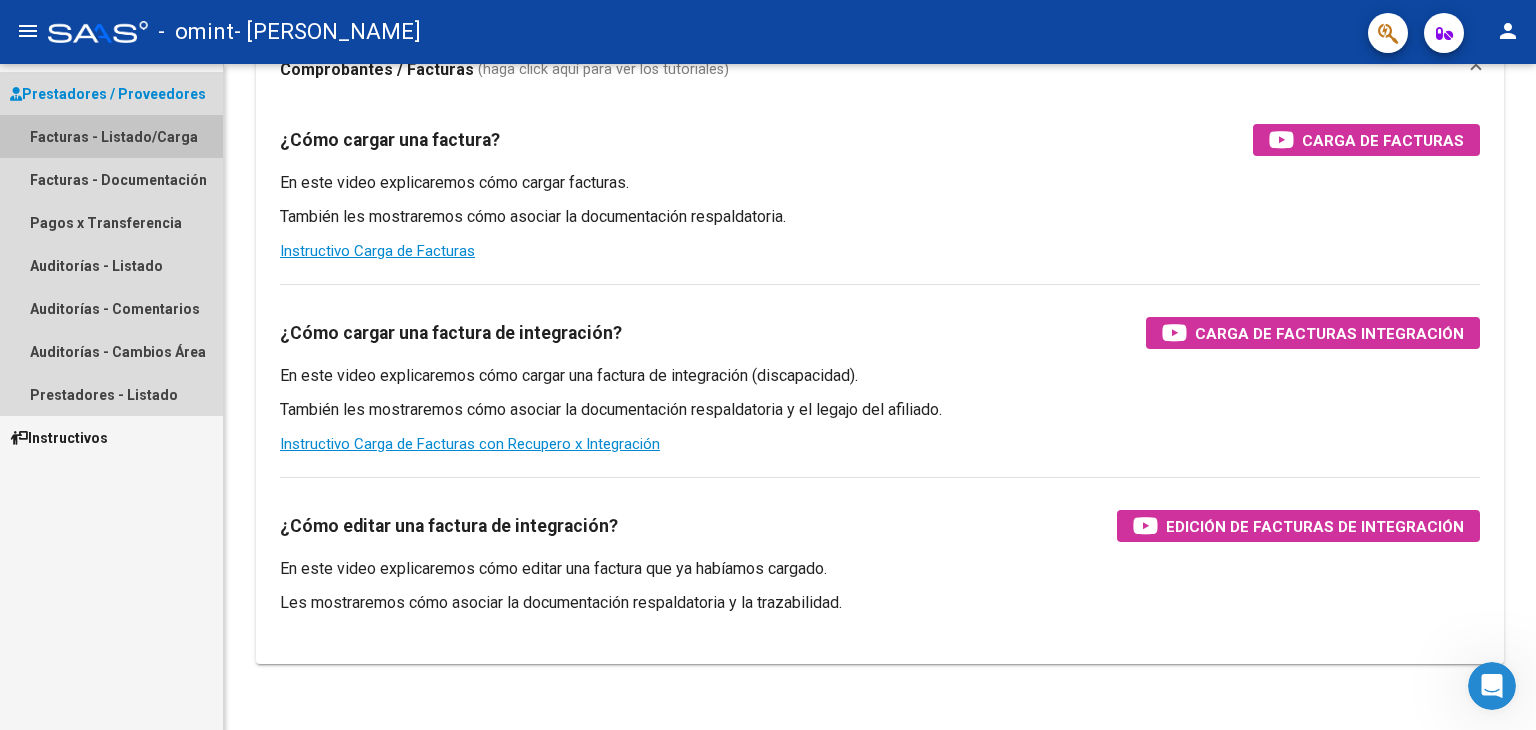 click on "Facturas - Listado/Carga" at bounding box center (111, 136) 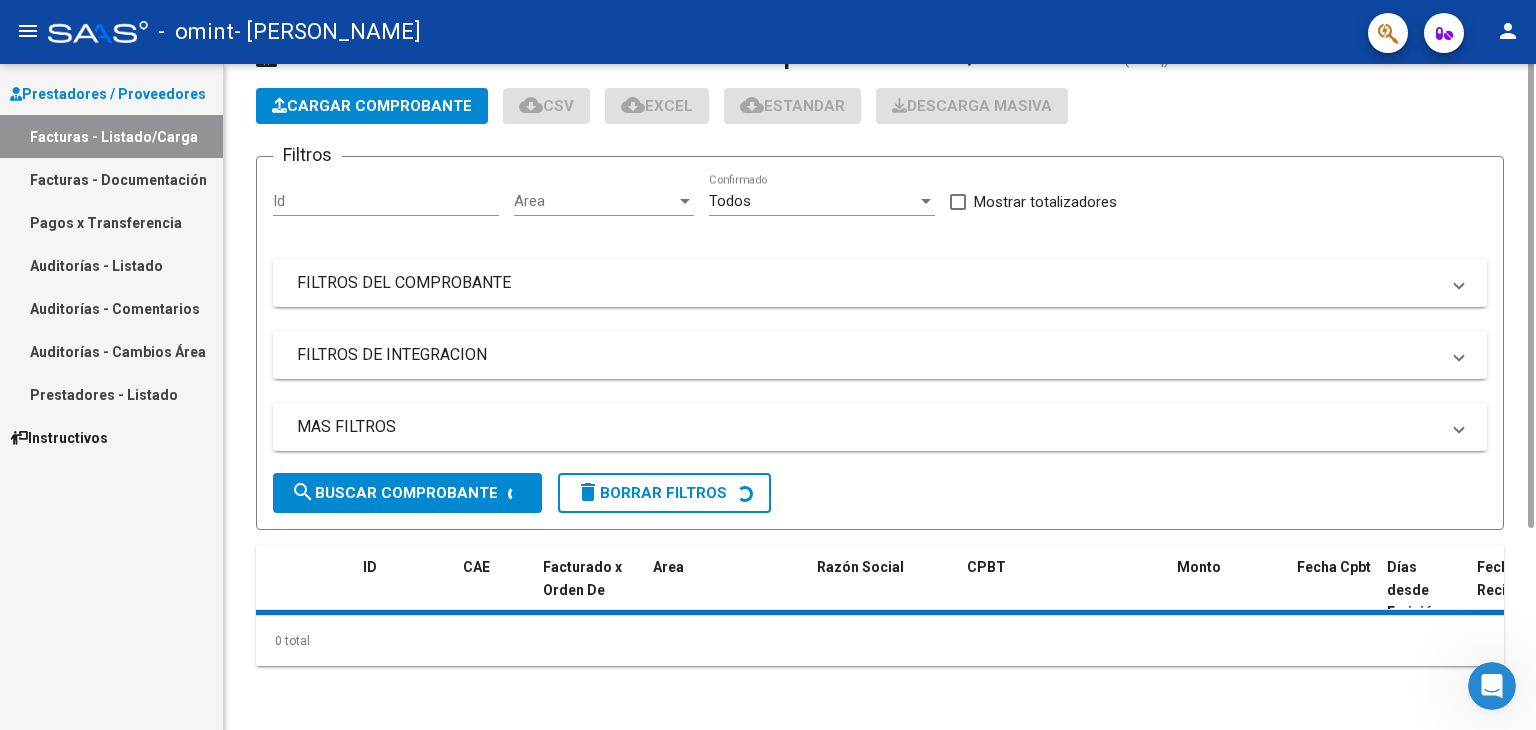 scroll, scrollTop: 0, scrollLeft: 0, axis: both 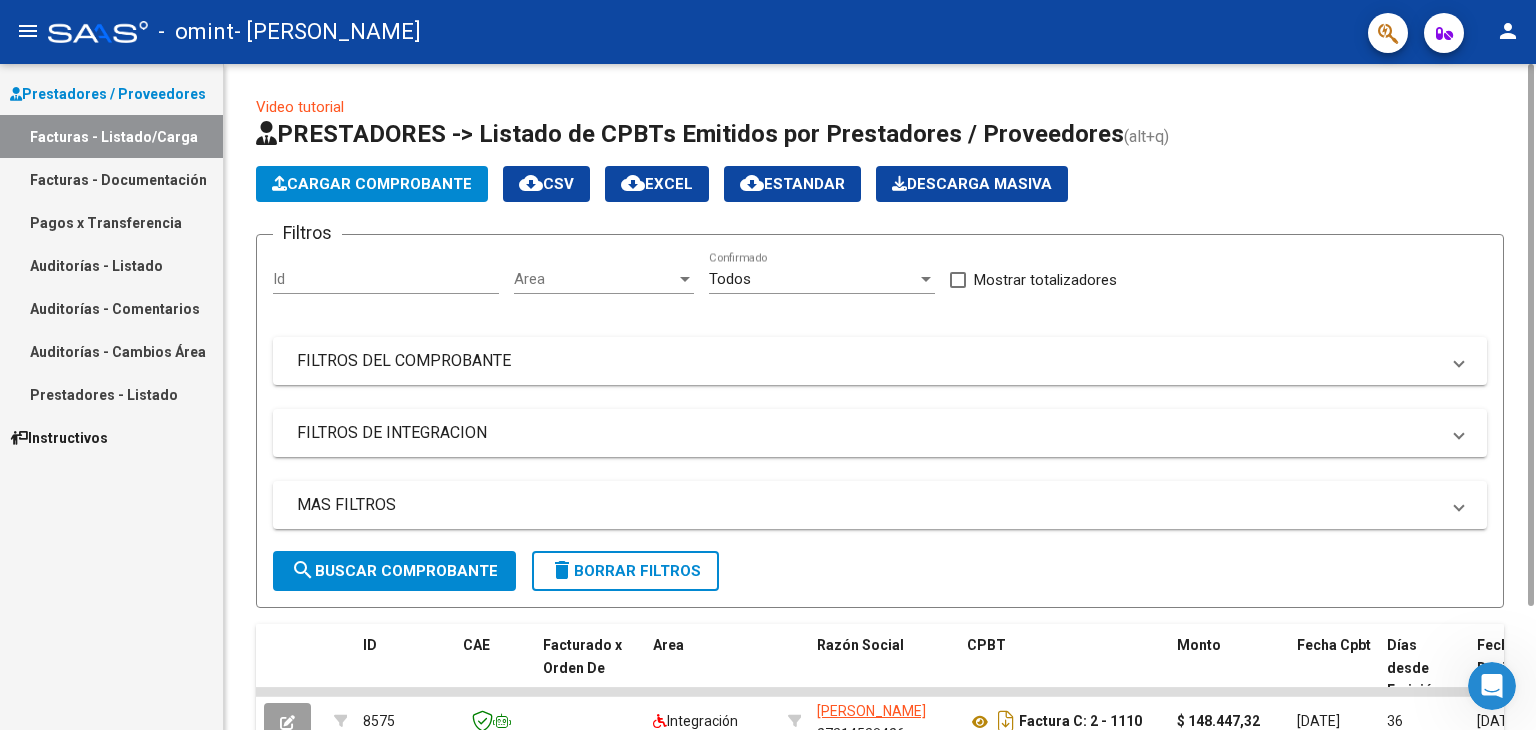 click on "Id" at bounding box center [386, 279] 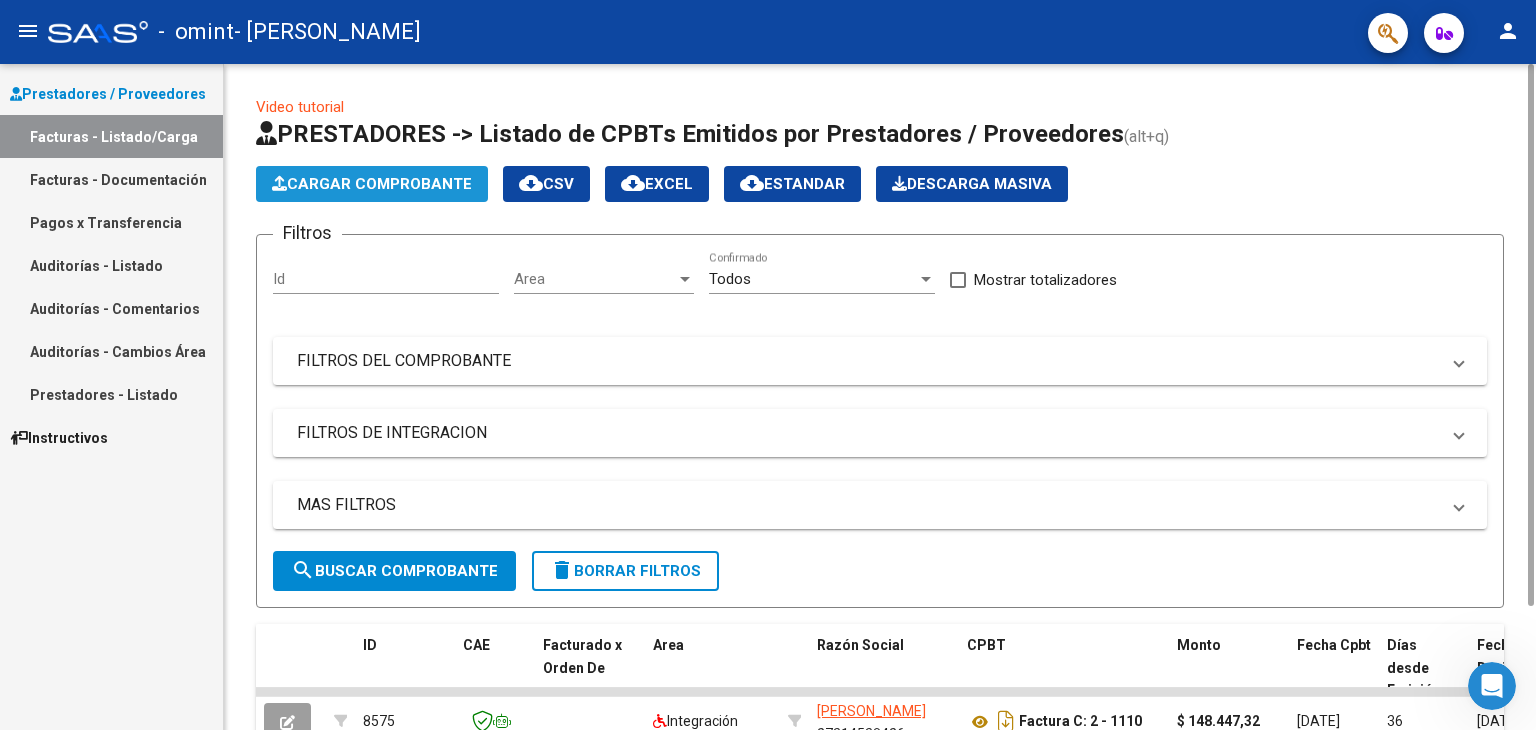 click on "Cargar Comprobante" 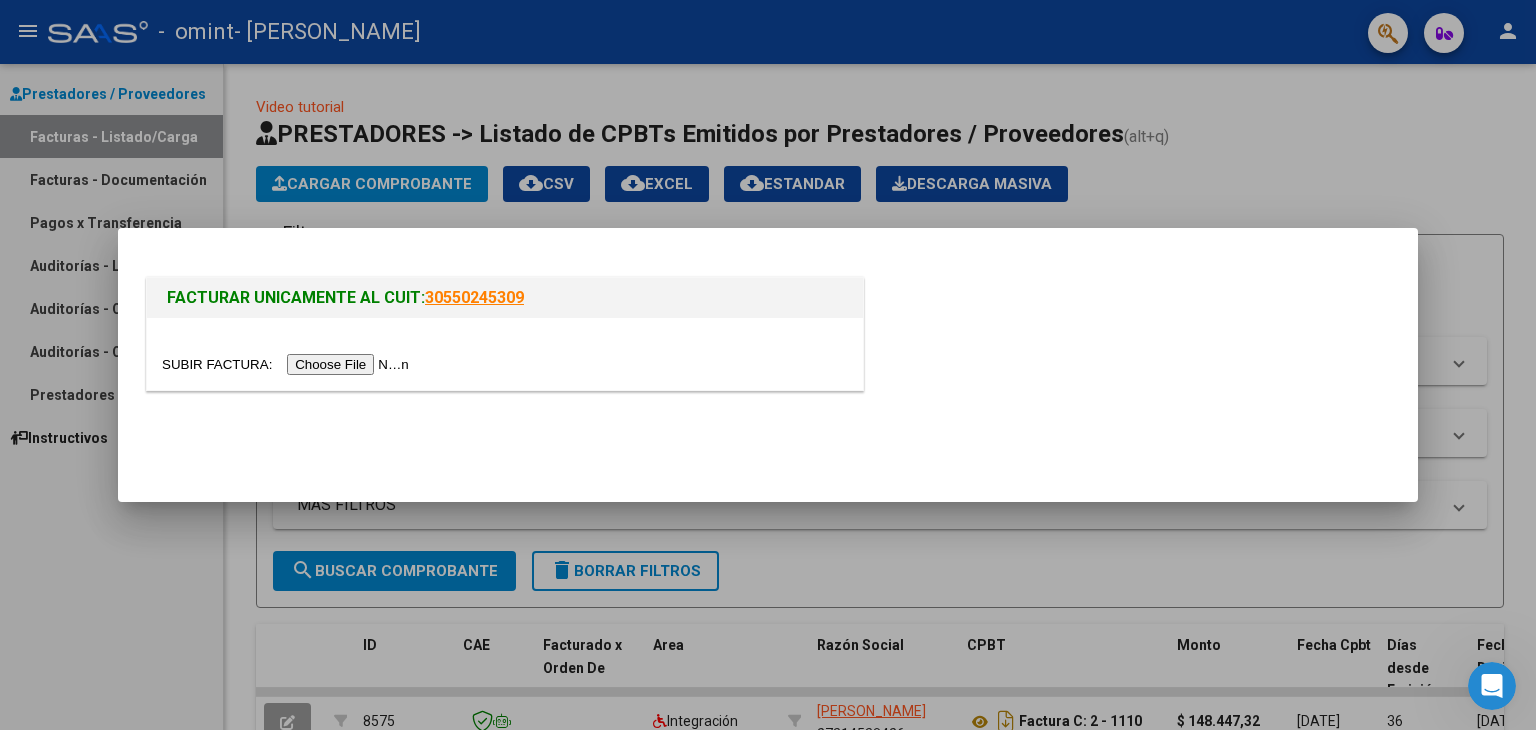 click at bounding box center (768, 365) 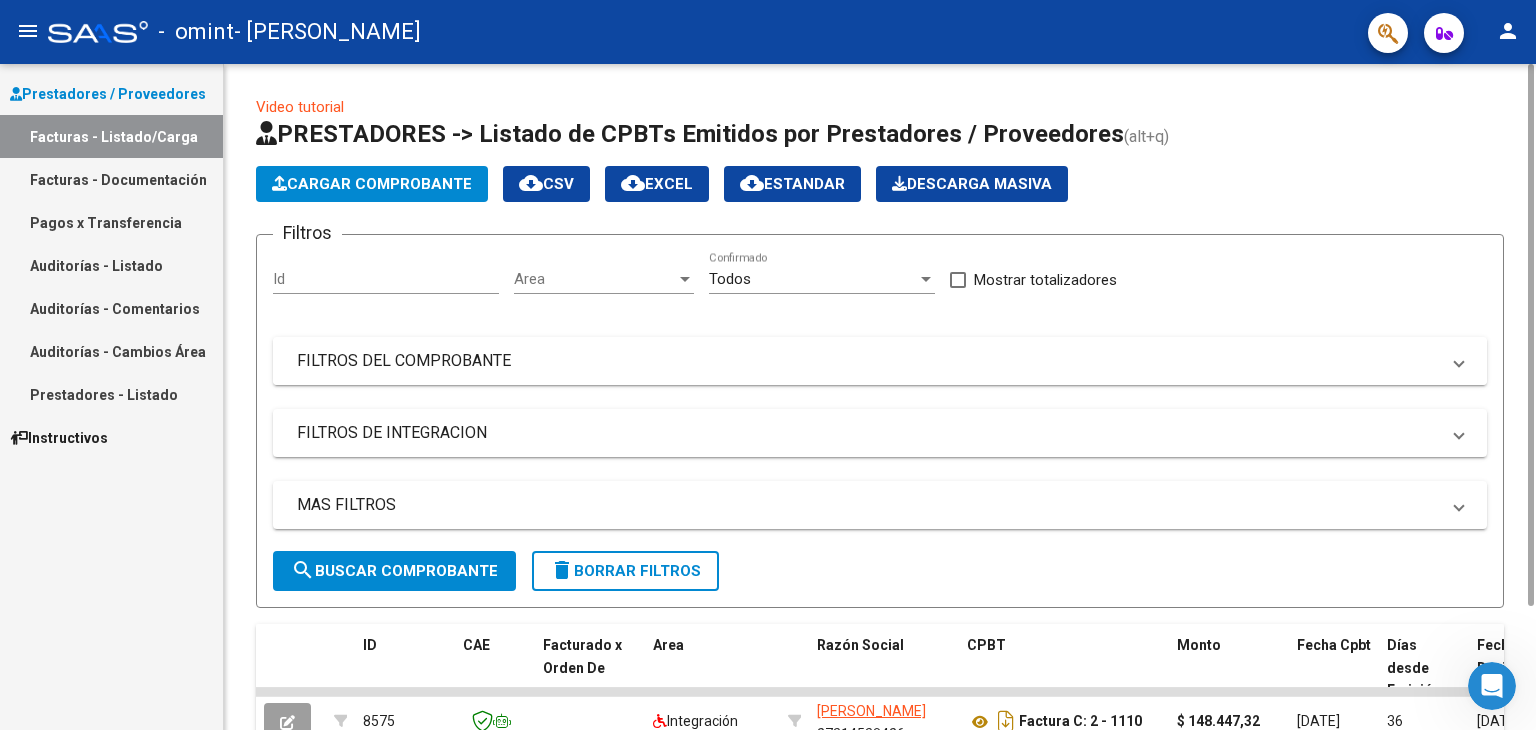 click on "FILTROS DEL COMPROBANTE" at bounding box center (868, 361) 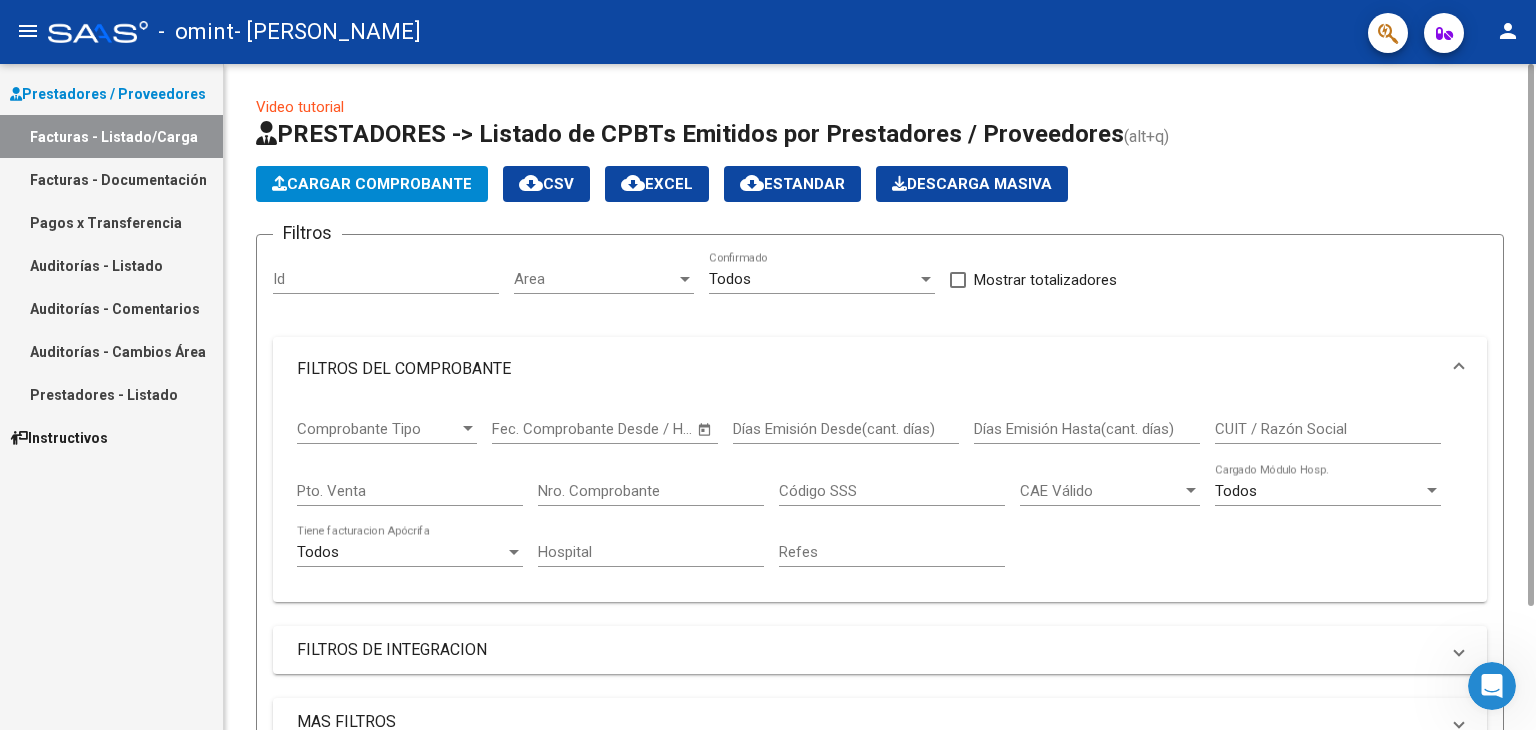 click on "FILTROS DEL COMPROBANTE" at bounding box center (868, 369) 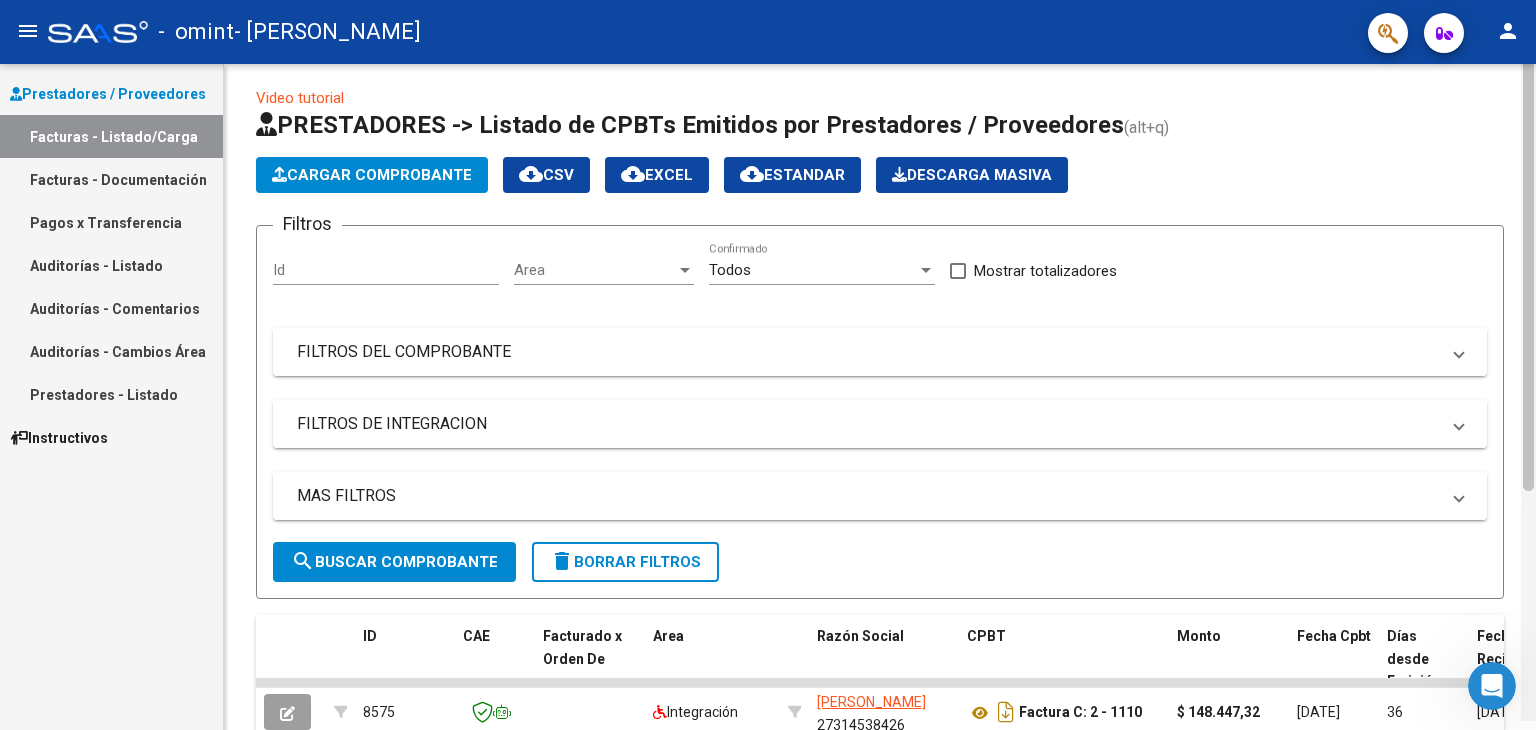 scroll, scrollTop: 0, scrollLeft: 0, axis: both 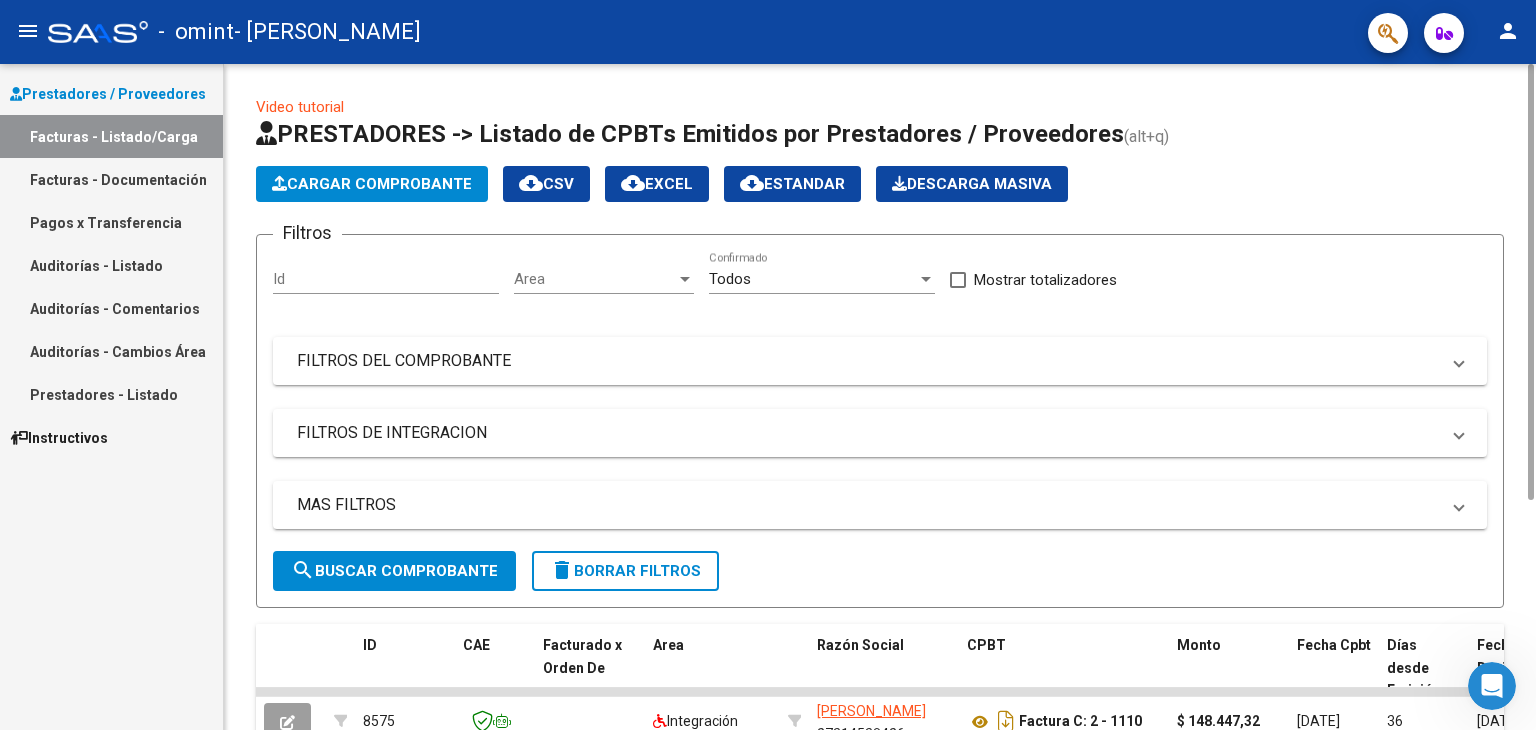 drag, startPoint x: 1532, startPoint y: 214, endPoint x: 1535, endPoint y: -11, distance: 225.02 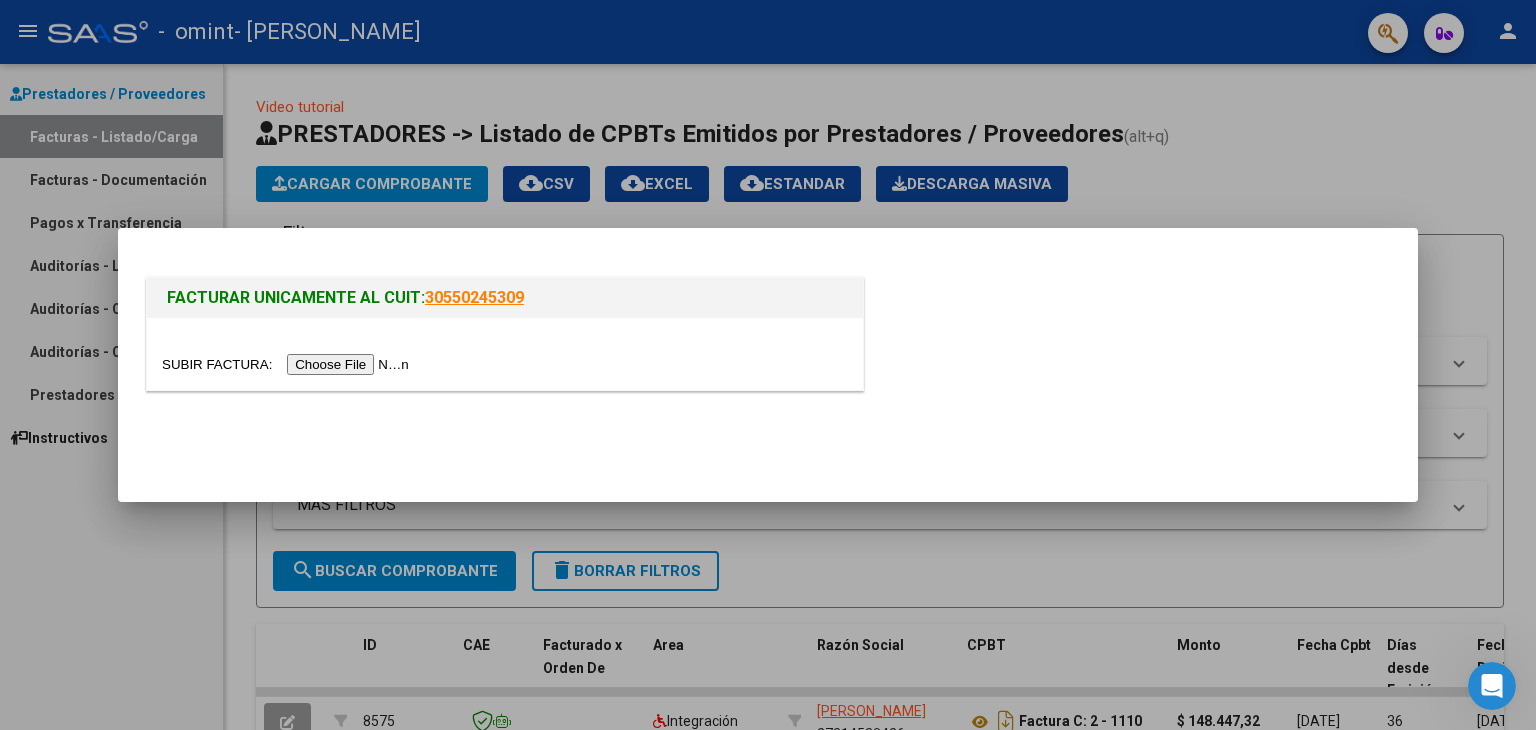 click at bounding box center (288, 364) 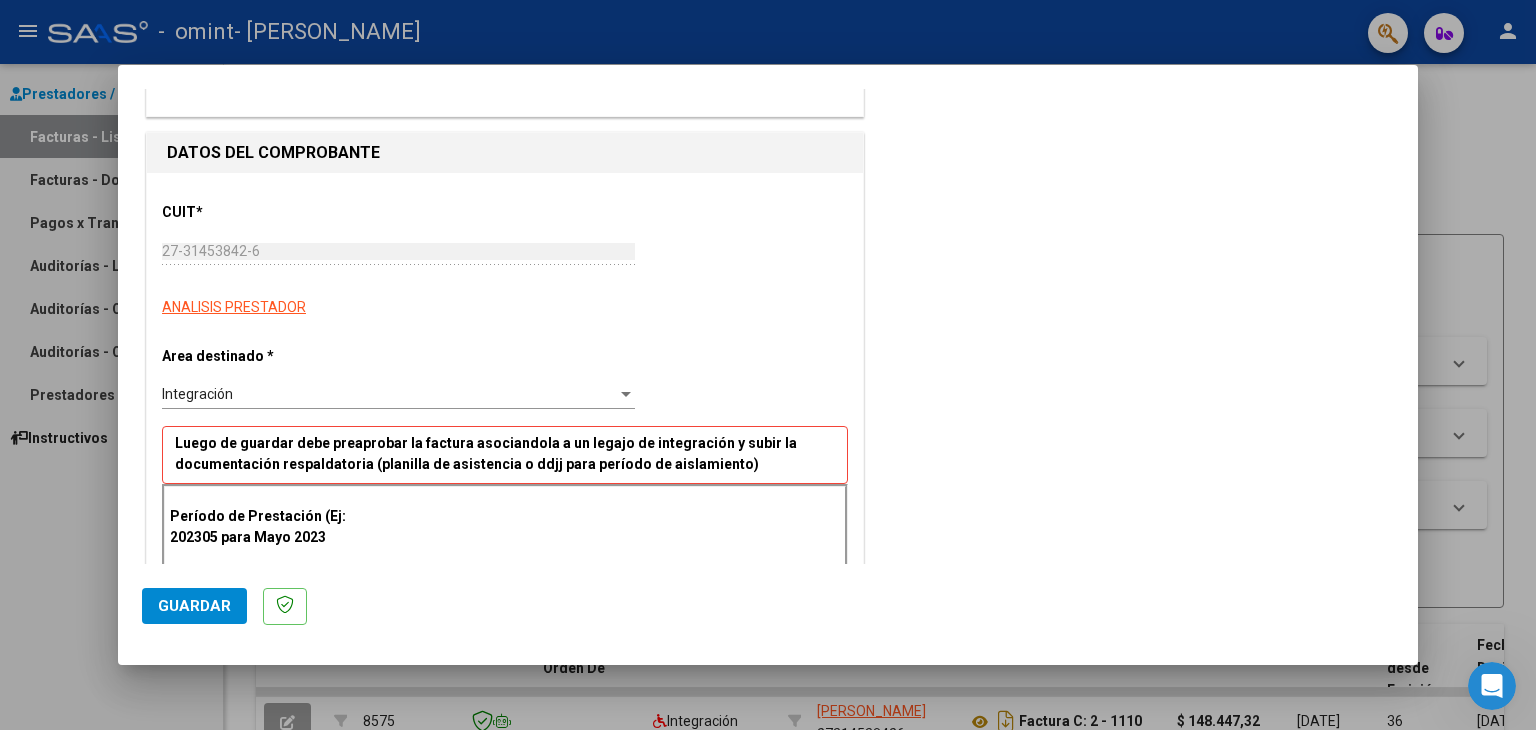 scroll, scrollTop: 200, scrollLeft: 0, axis: vertical 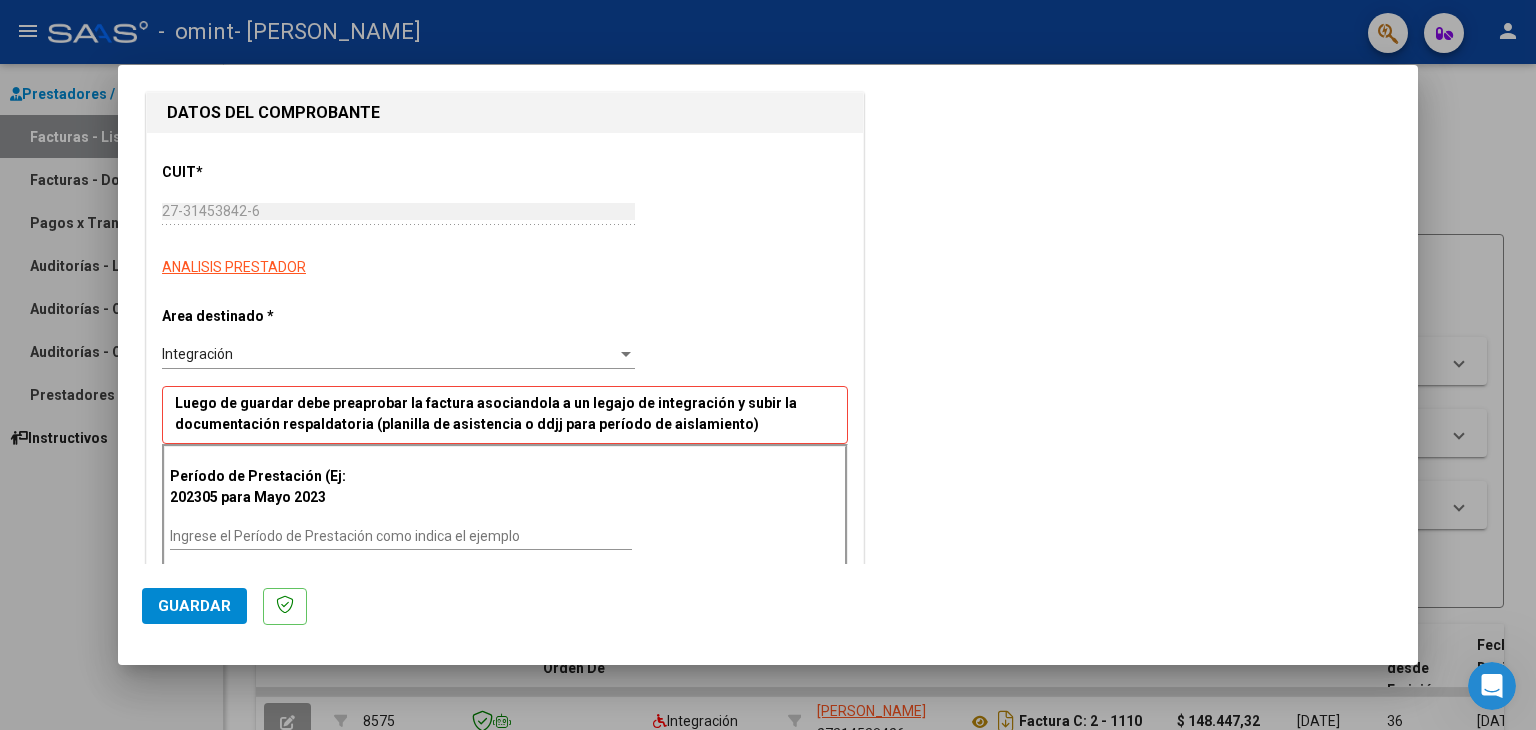 click at bounding box center (626, 355) 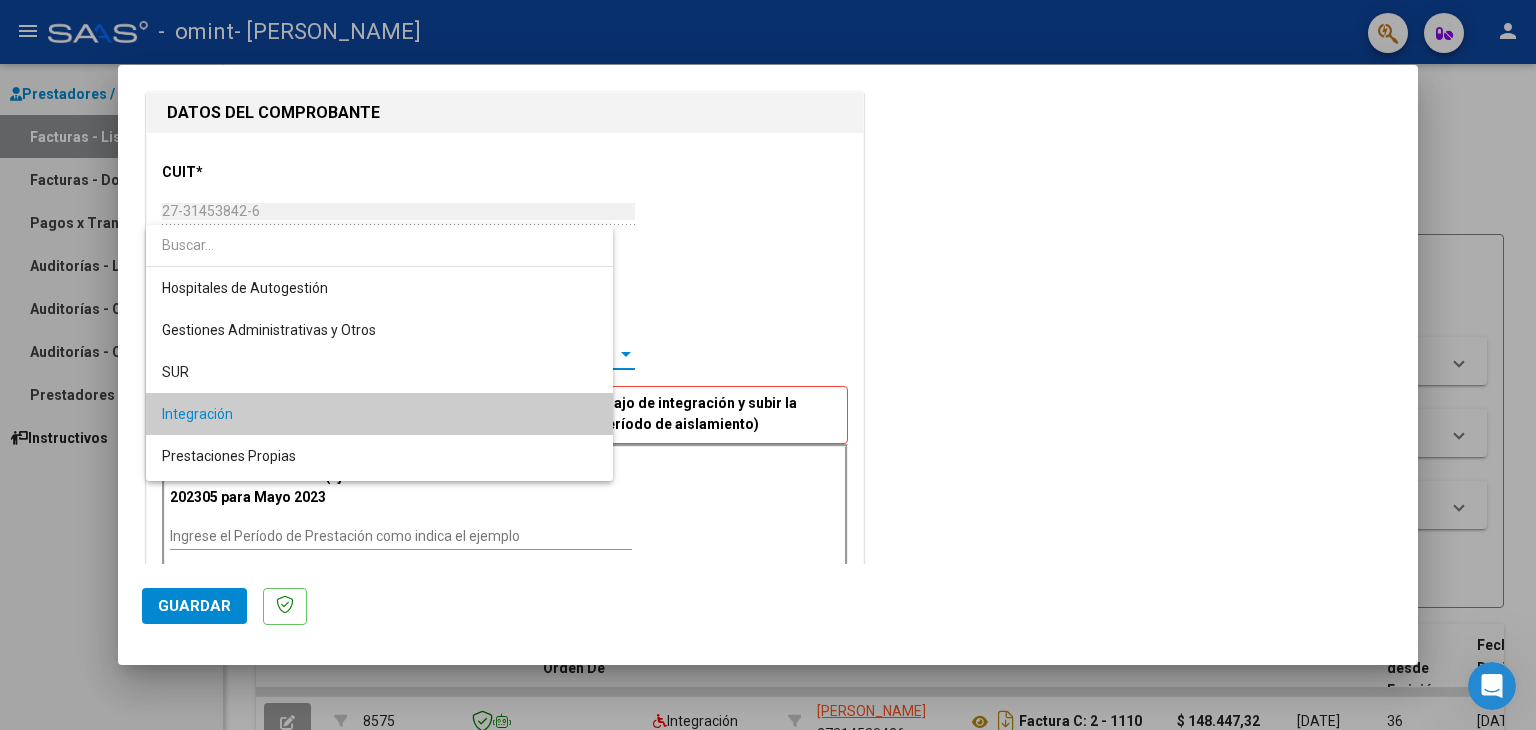 scroll, scrollTop: 60, scrollLeft: 0, axis: vertical 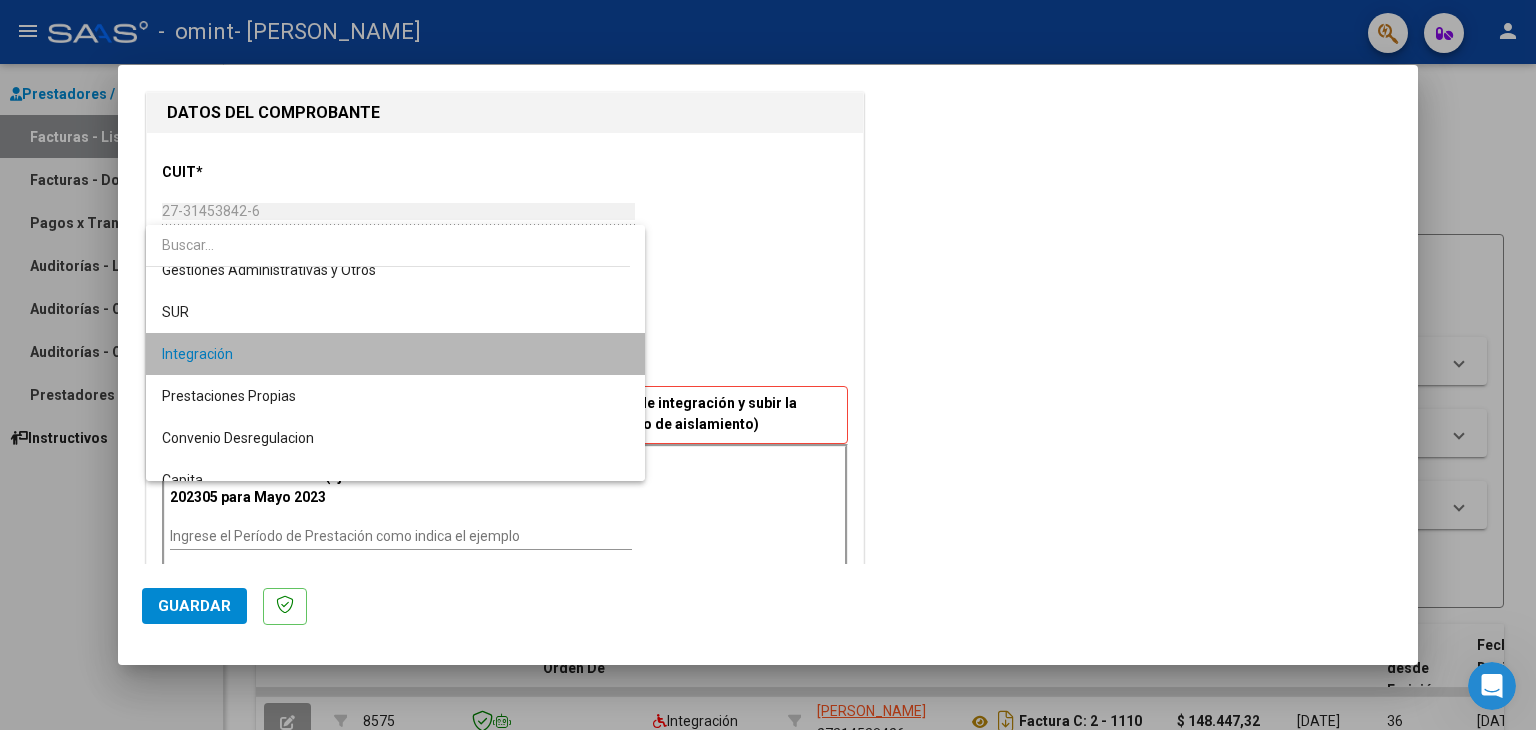 click on "Integración" at bounding box center [396, 354] 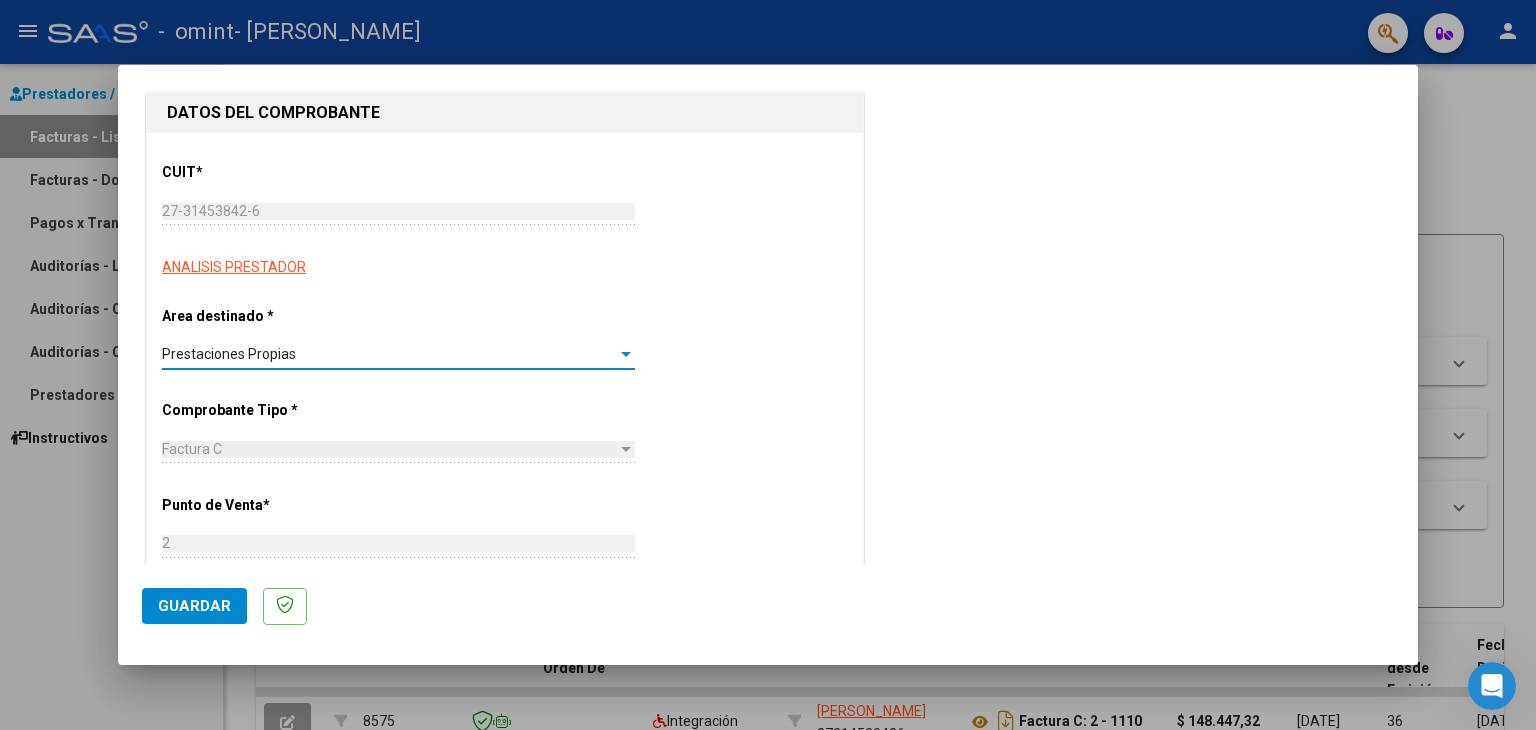 click at bounding box center [626, 355] 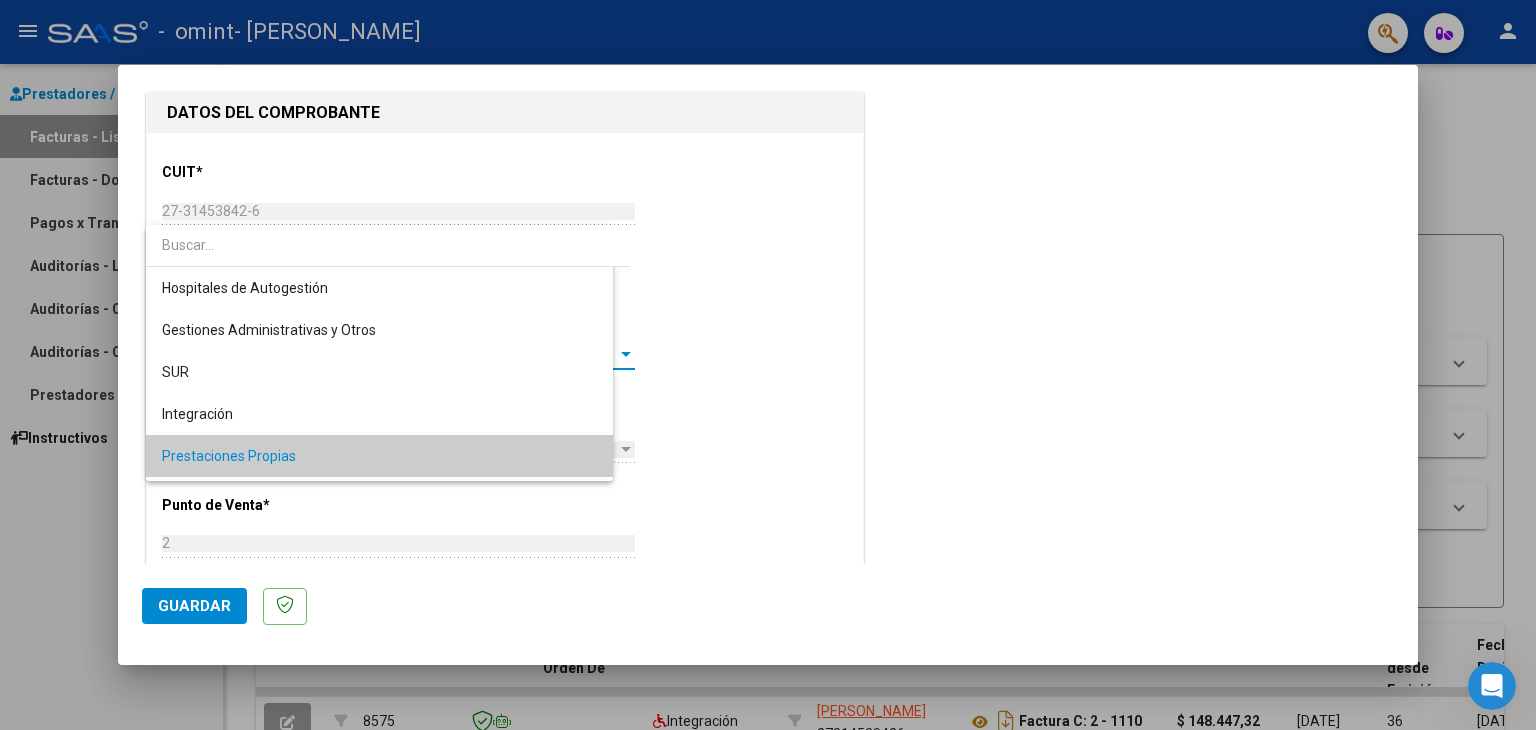 scroll, scrollTop: 103, scrollLeft: 0, axis: vertical 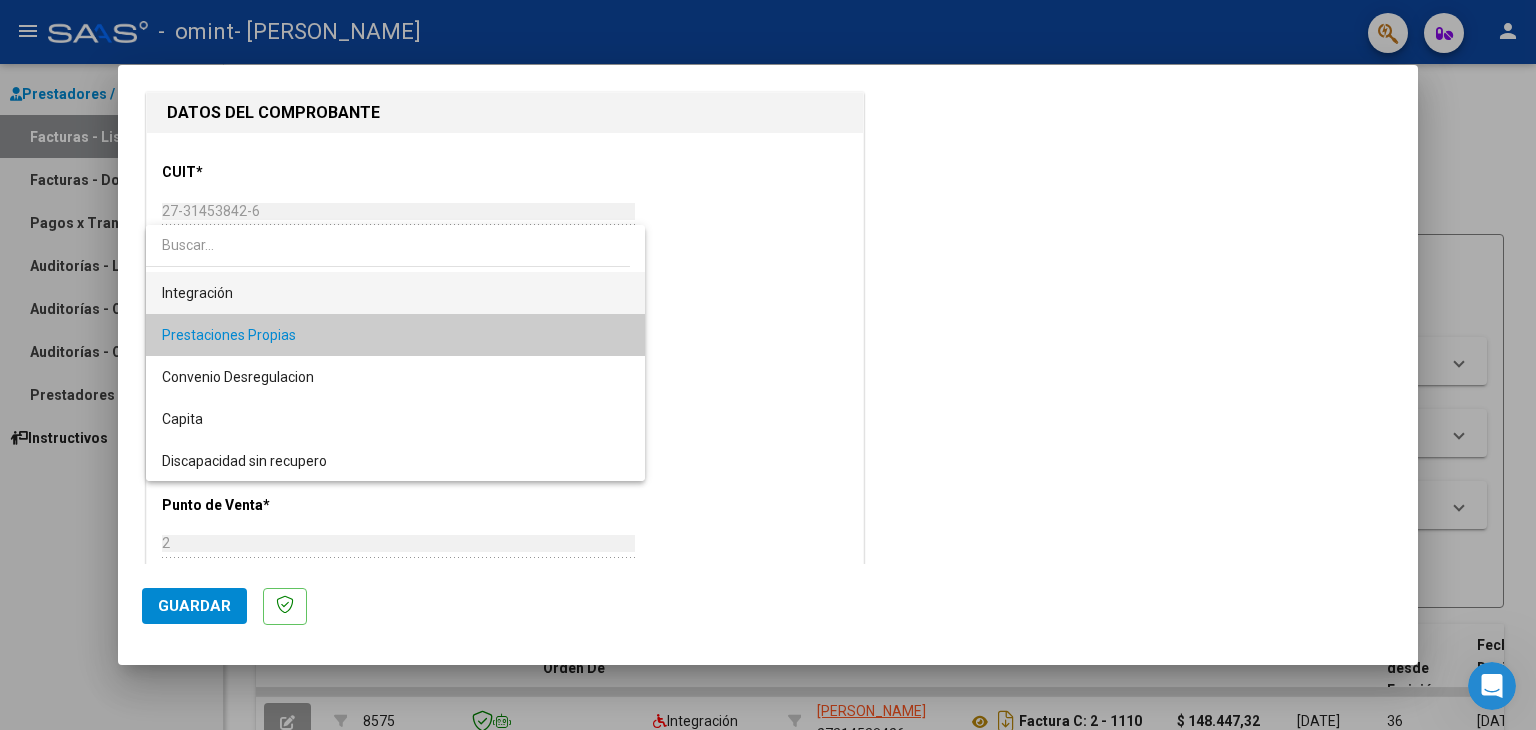 click on "Integración" at bounding box center (396, 293) 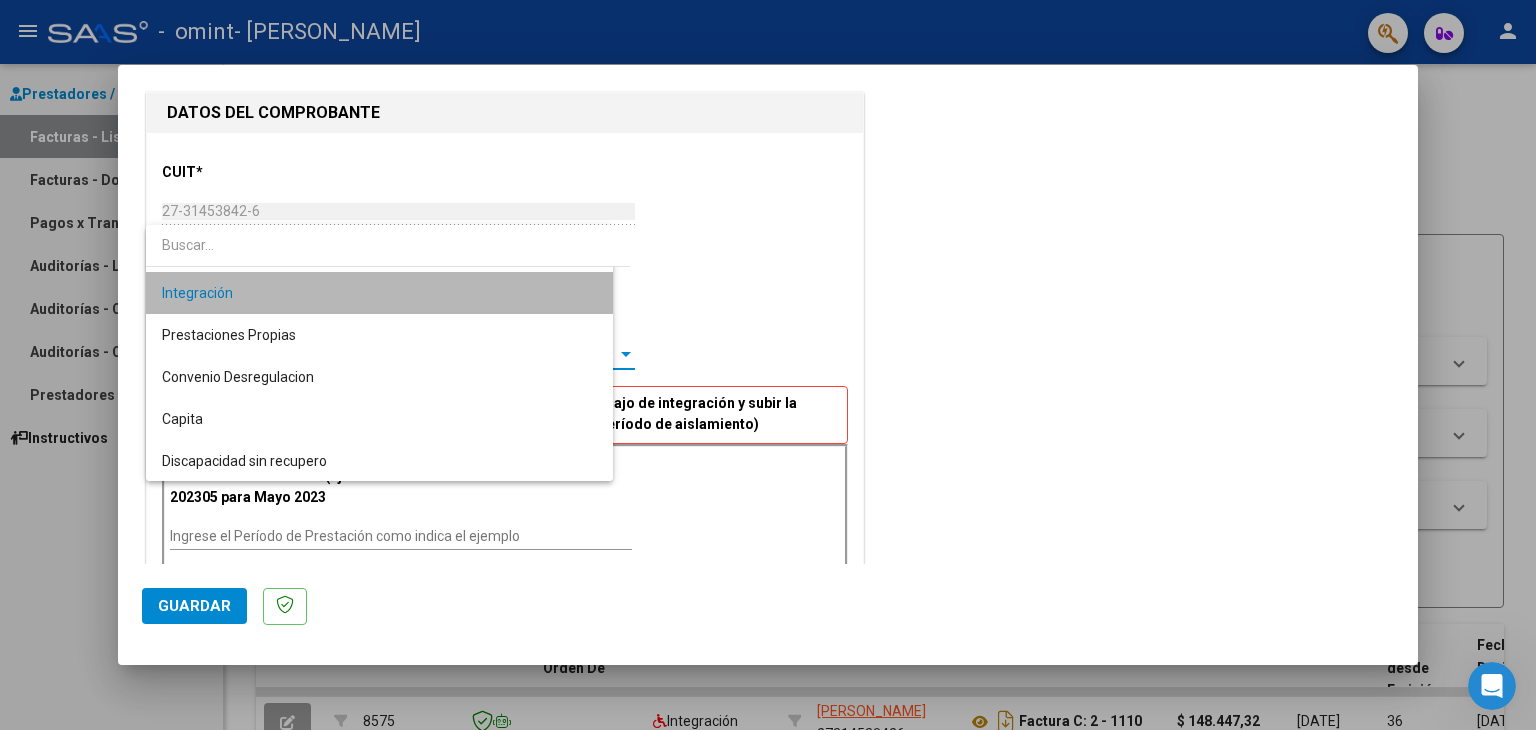 scroll, scrollTop: 122, scrollLeft: 0, axis: vertical 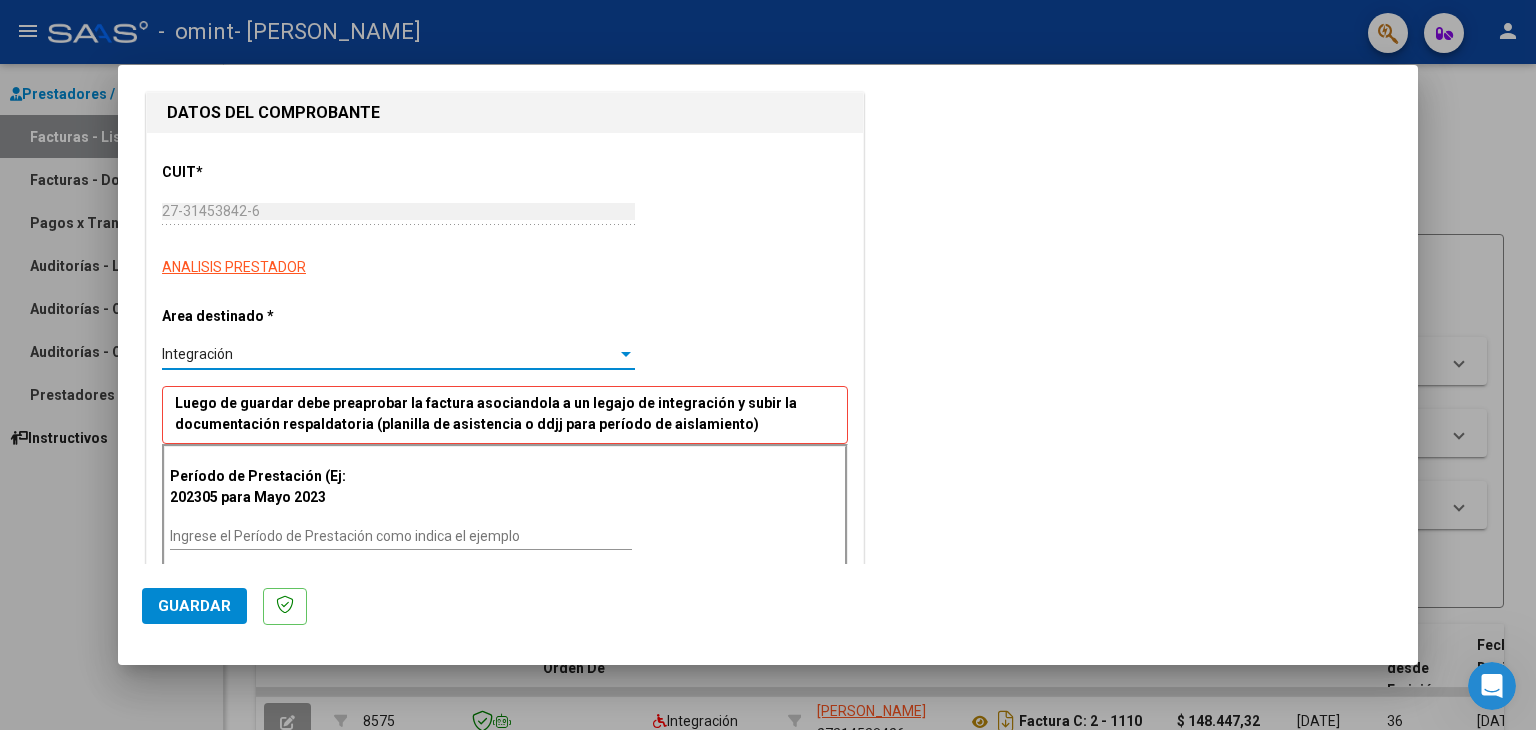 click on "Integración" at bounding box center [389, 354] 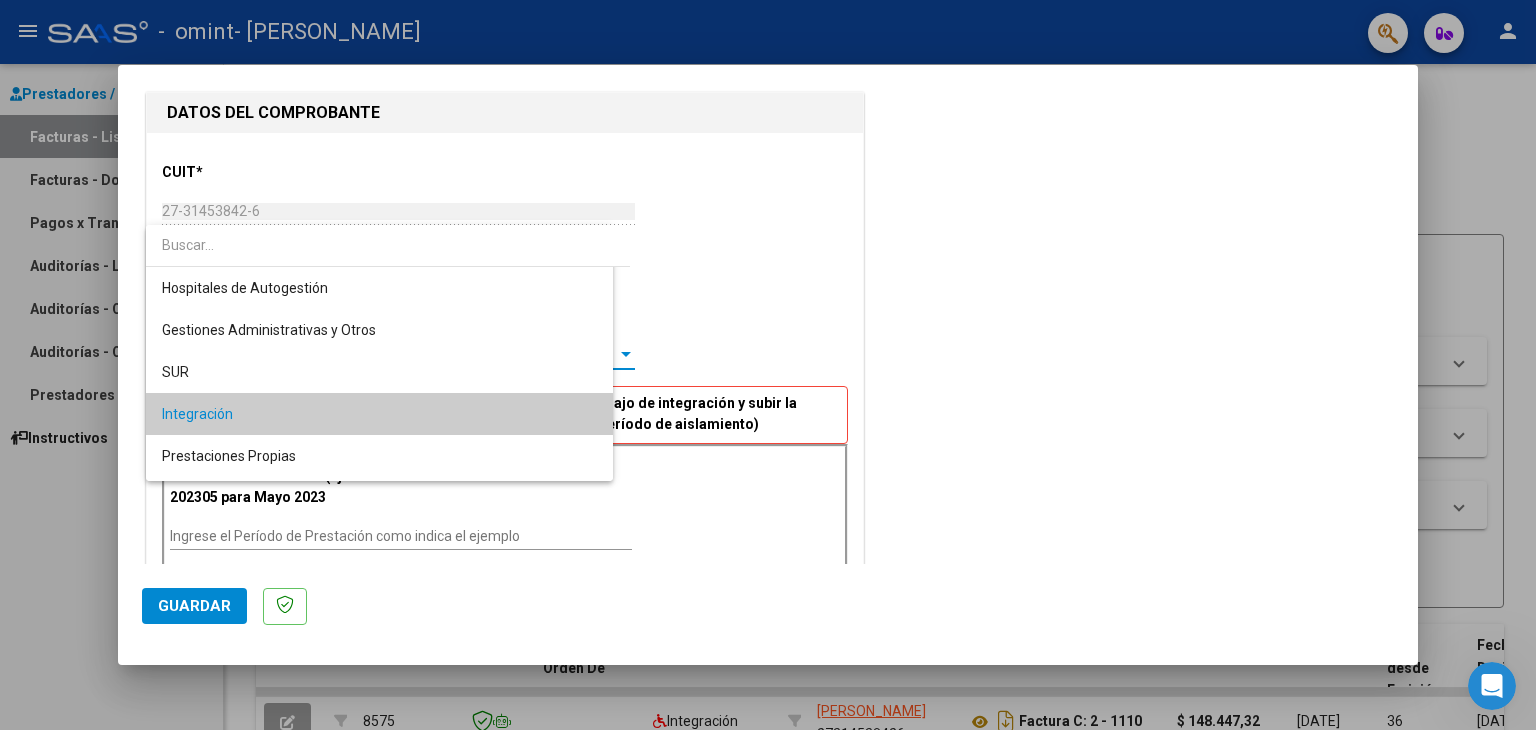 scroll, scrollTop: 60, scrollLeft: 0, axis: vertical 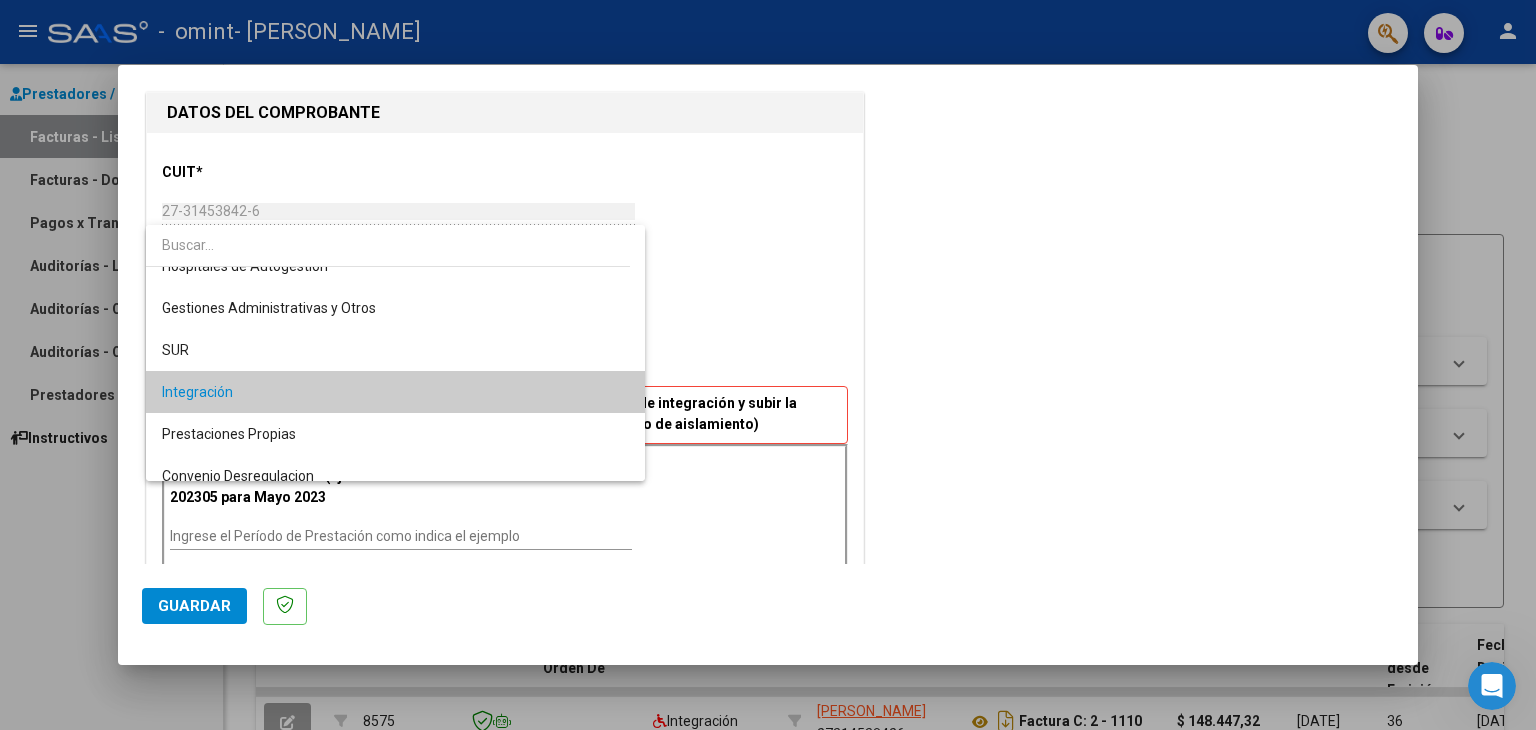 click on "Integración" at bounding box center (396, 392) 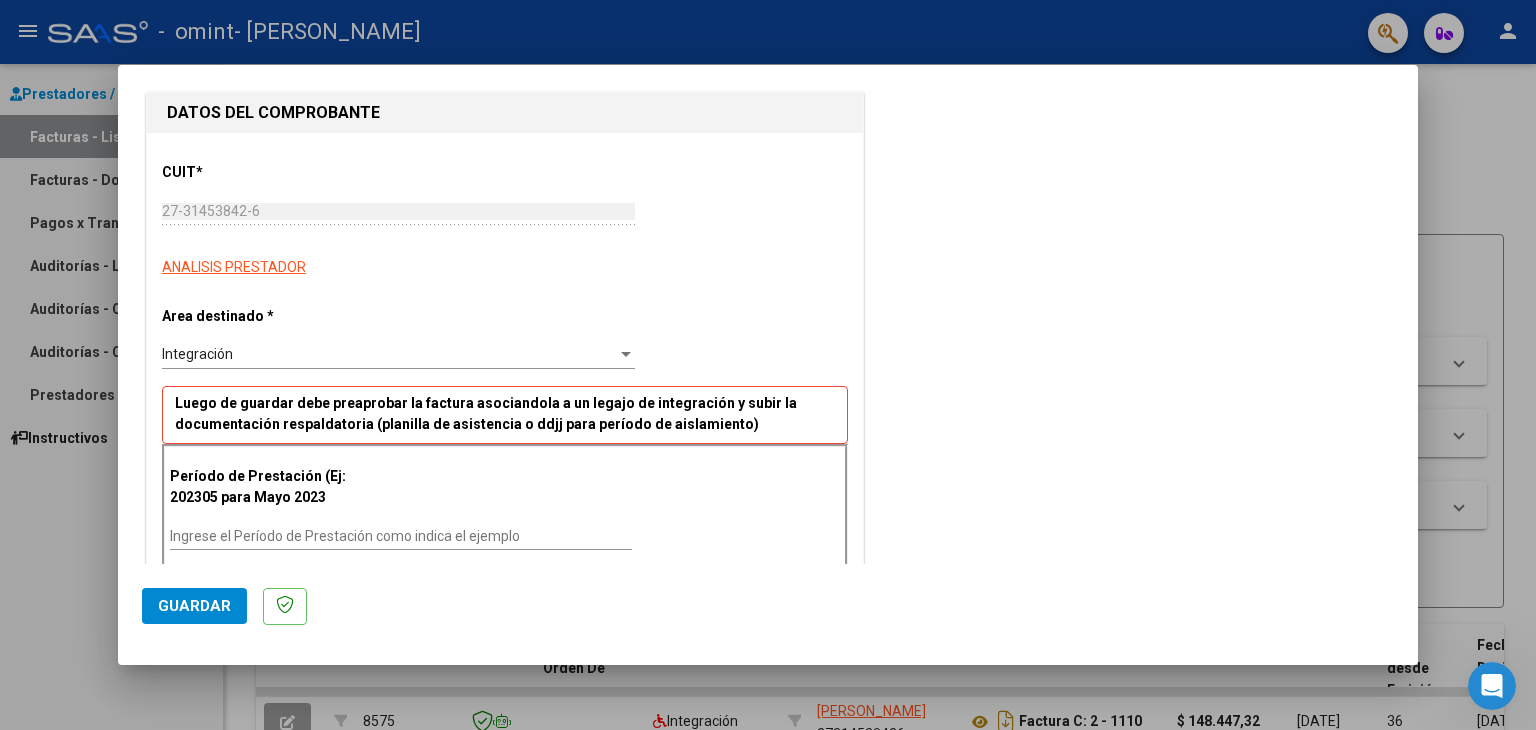 click on "Período de Prestación (Ej: 202305 para Mayo 2023    Ingrese el Período de Prestación como indica el ejemplo" at bounding box center [505, 509] 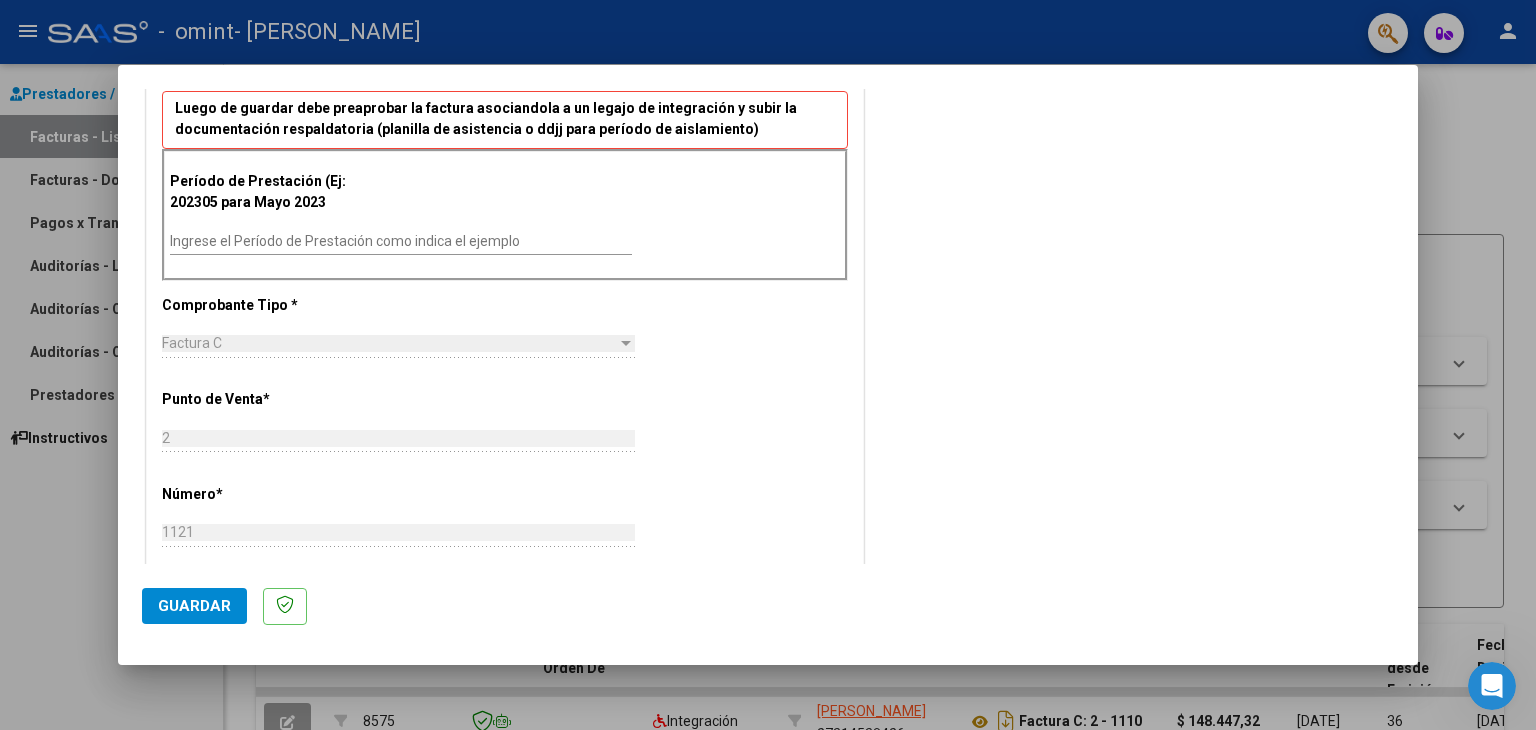 scroll, scrollTop: 563, scrollLeft: 0, axis: vertical 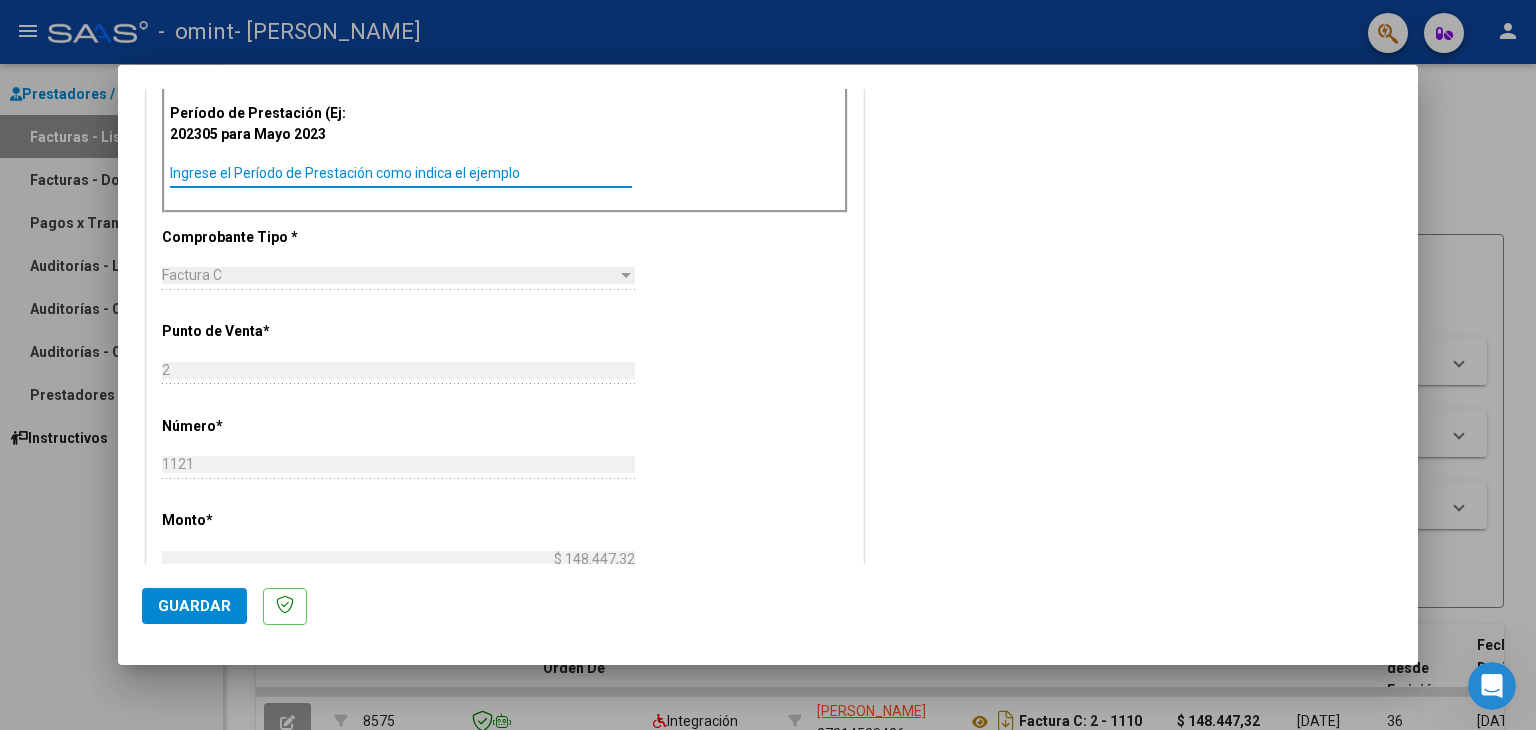 click on "Ingrese el Período de Prestación como indica el ejemplo" at bounding box center [401, 173] 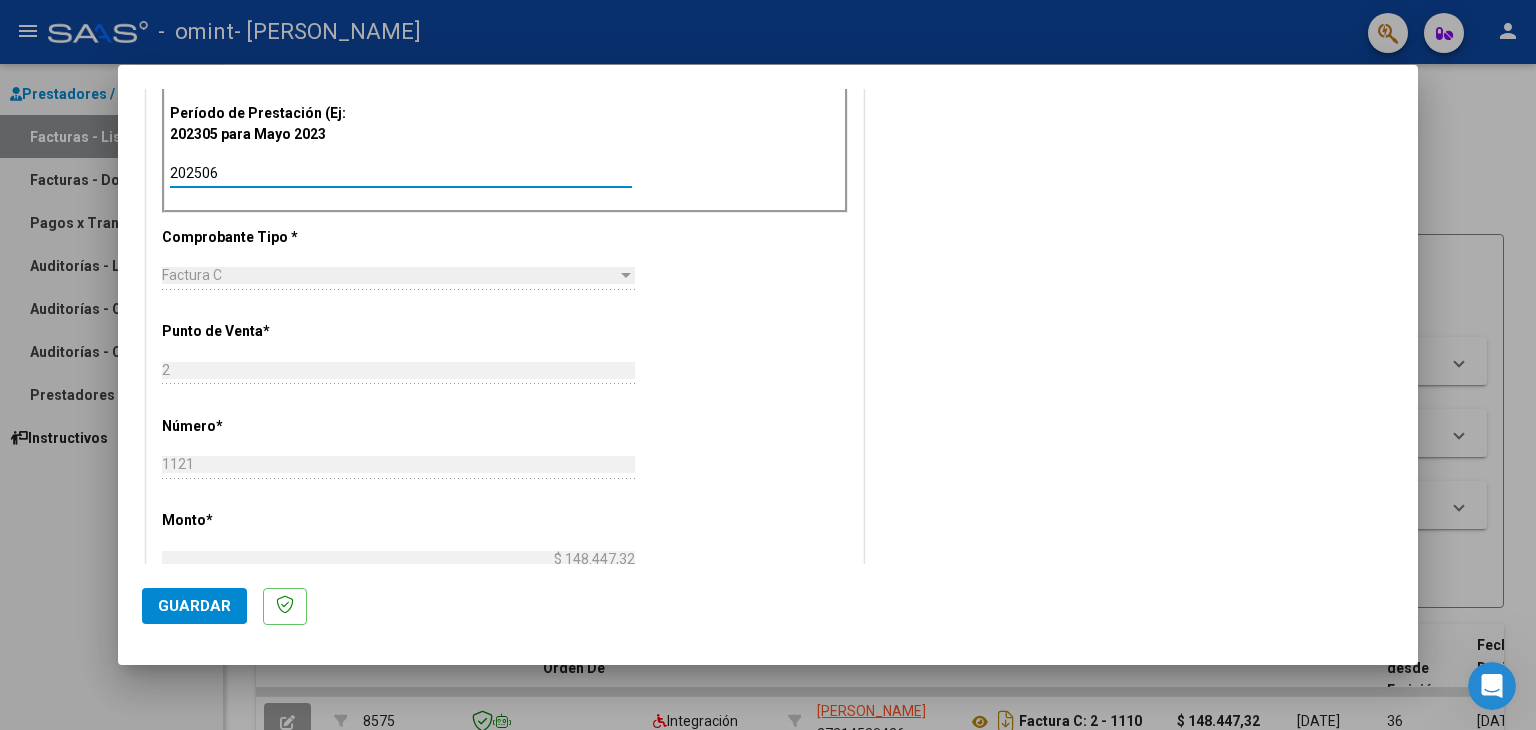 type on "202506" 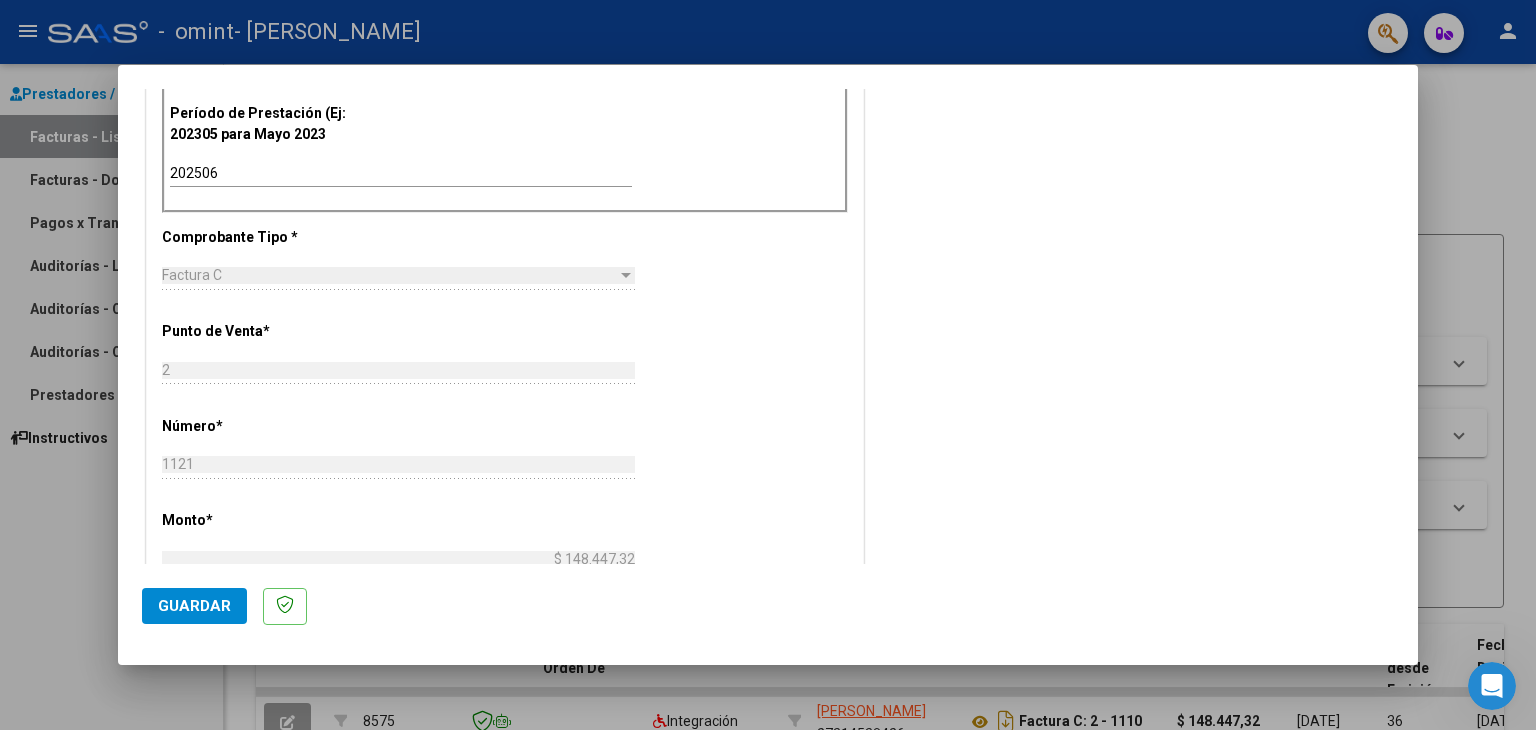 click on "Factura C" at bounding box center [389, 275] 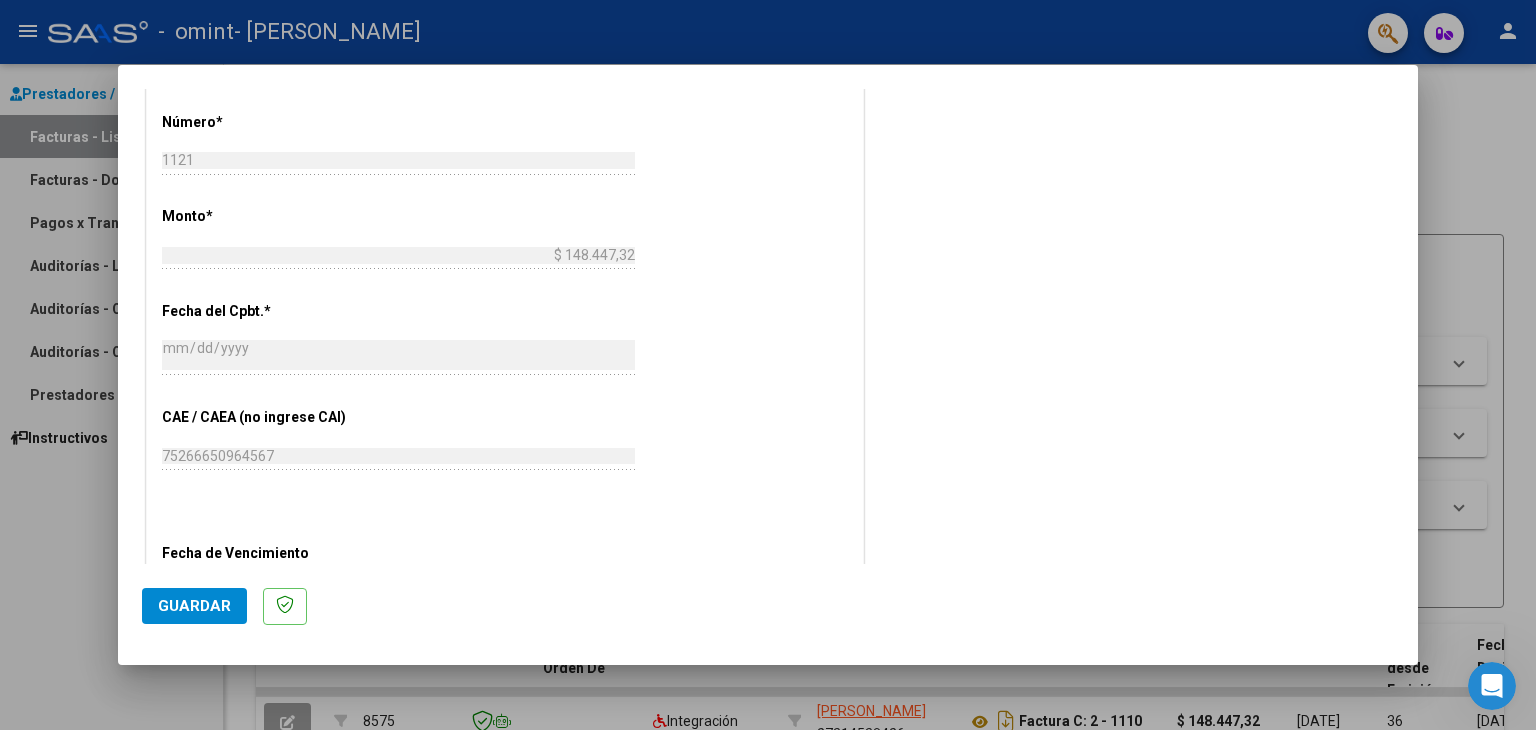 scroll, scrollTop: 870, scrollLeft: 0, axis: vertical 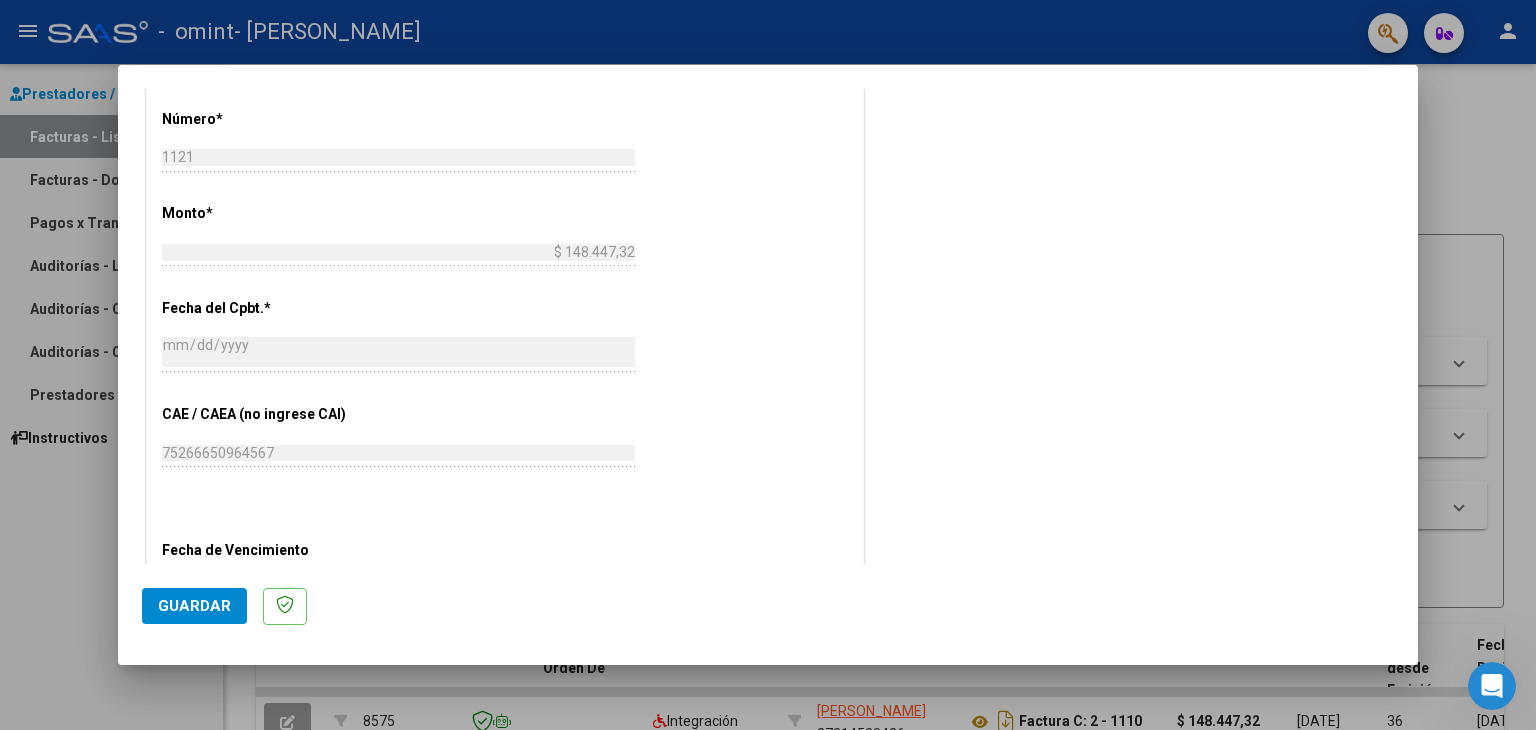 click on "Fecha de Vencimiento" at bounding box center [265, 751] 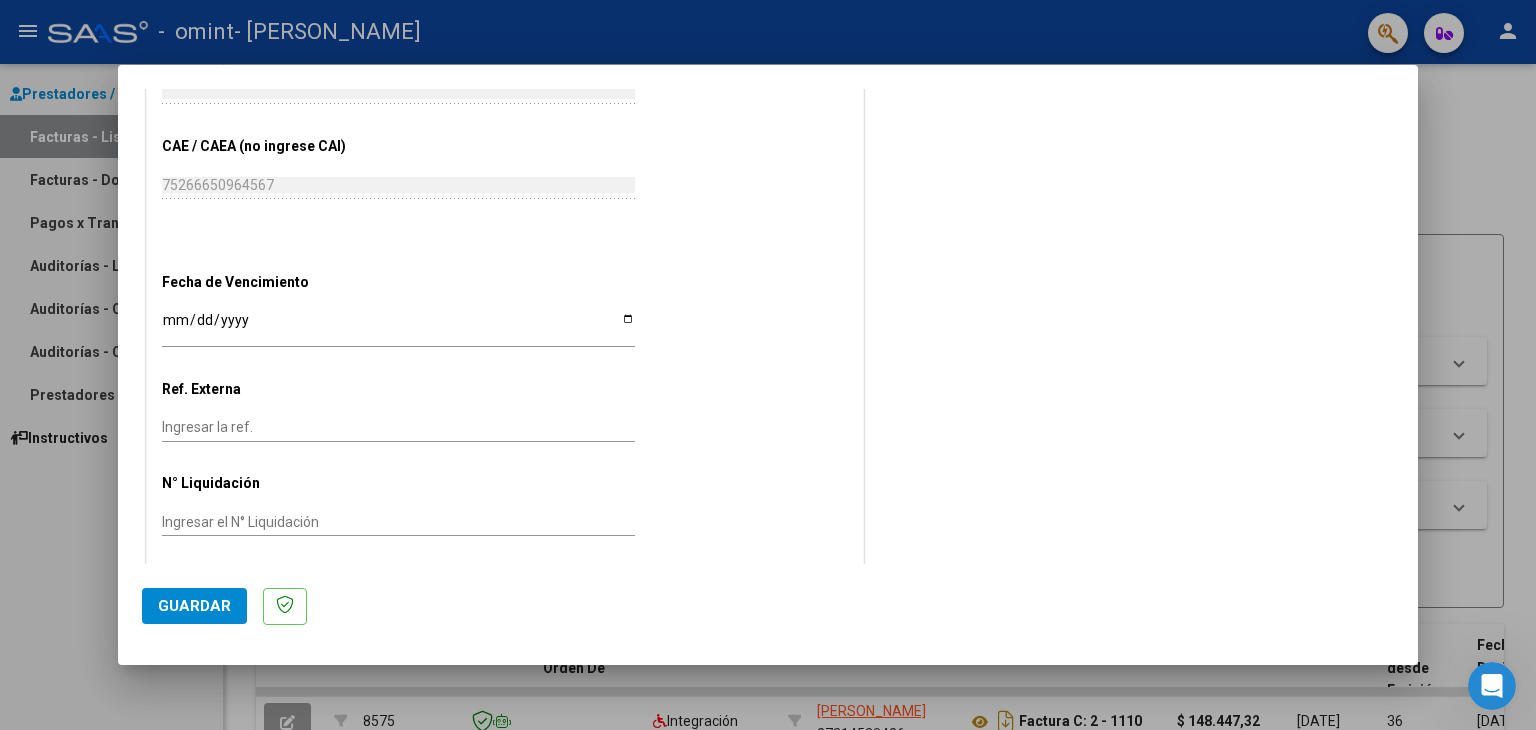 scroll, scrollTop: 1144, scrollLeft: 0, axis: vertical 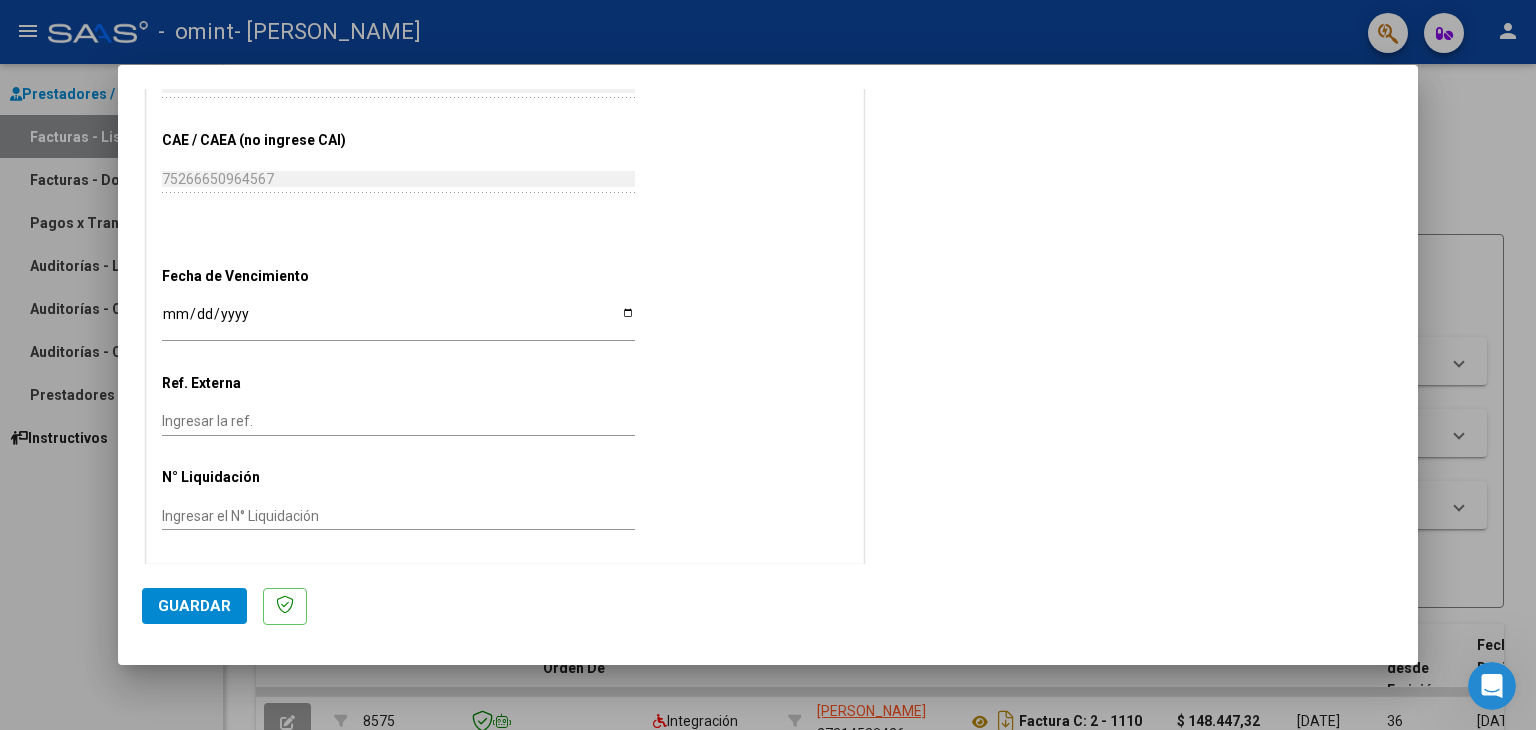 click on "CUIT  *   27-31453842-6 Ingresar CUIT  ANALISIS PRESTADOR  Area destinado * Integración Seleccionar Area Luego de guardar debe preaprobar la factura asociandola a un legajo de integración y subir la documentación respaldatoria (planilla de asistencia o ddjj para período de aislamiento)  Período de Prestación (Ej: 202305 para [DATE]    202506 Ingrese el Período de Prestación como indica el ejemplo   Comprobante Tipo * Factura C Seleccionar Tipo Punto de Venta  *   2 Ingresar el Nro.  Número  *   1121 Ingresar el Nro.  Monto  *   $ 148.447,32 Ingresar el monto  [GEOGRAPHIC_DATA].  *   [DATE] Ingresar la fecha  CAE / CAEA (no ingrese CAI)    75266650964567 Ingresar el CAE o CAEA (no ingrese CAI)  Fecha de Vencimiento    Ingresar la fecha  Ref. Externa    Ingresar la ref.  N° Liquidación    Ingresar el N° Liquidación" at bounding box center [505, -125] 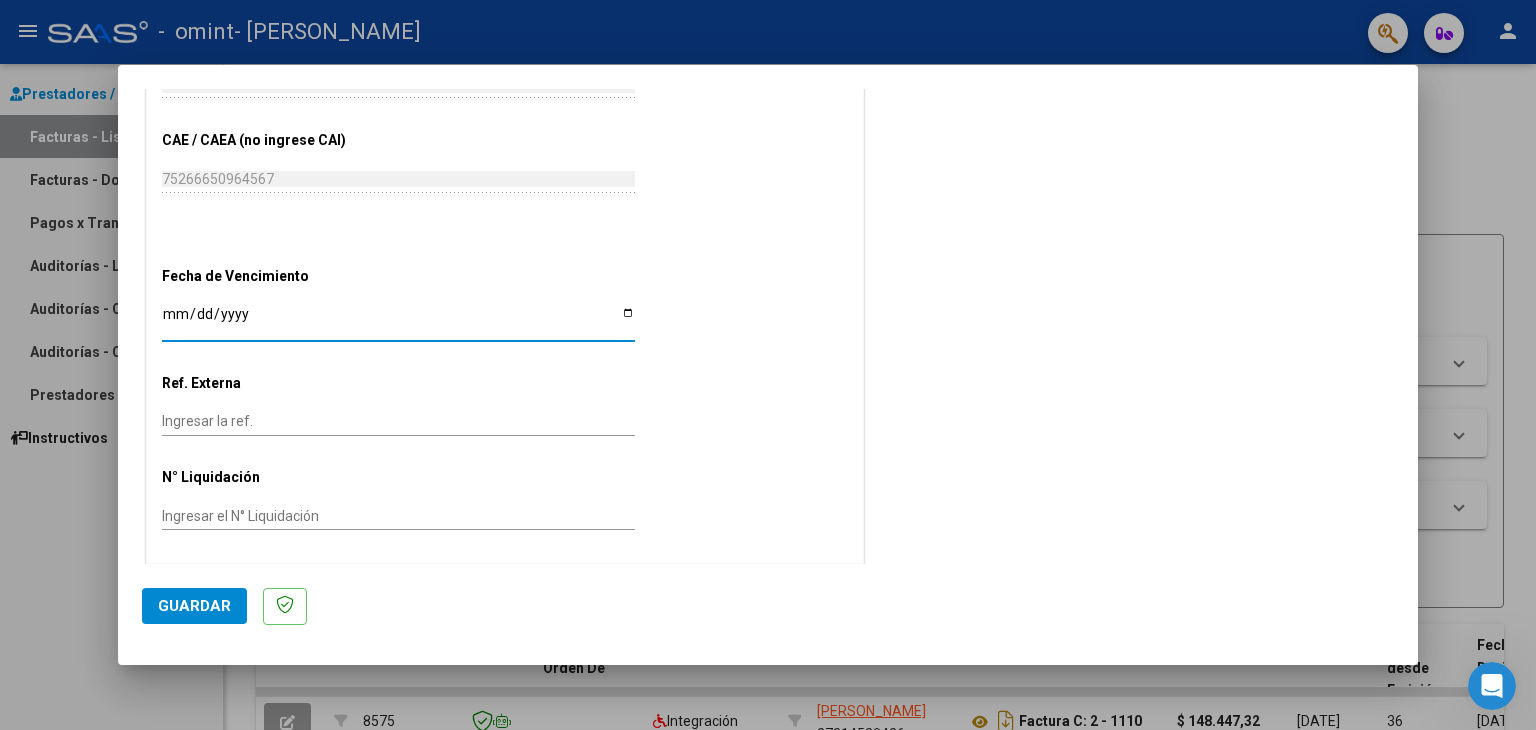 click on "Ingresar la fecha" at bounding box center [398, 321] 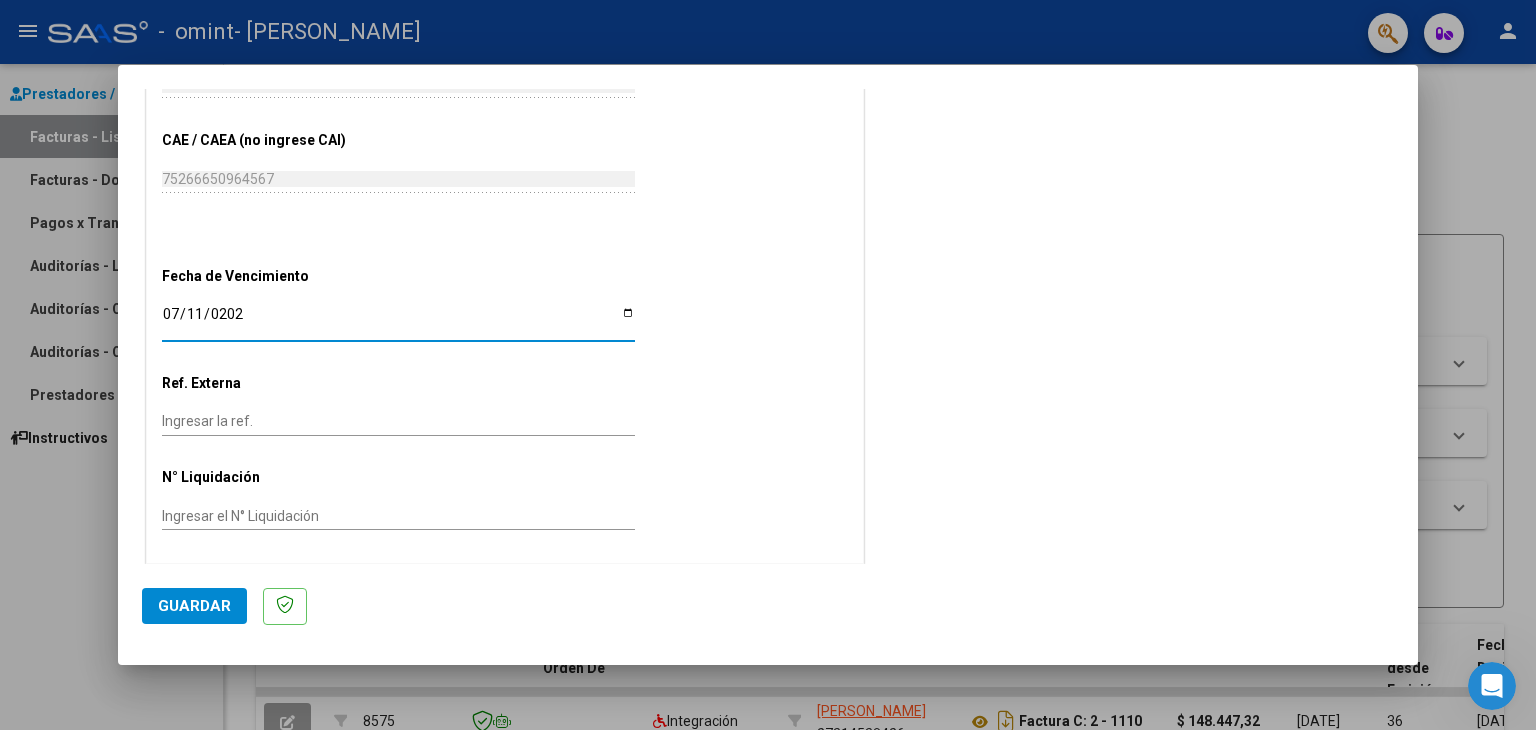 type on "[DATE]" 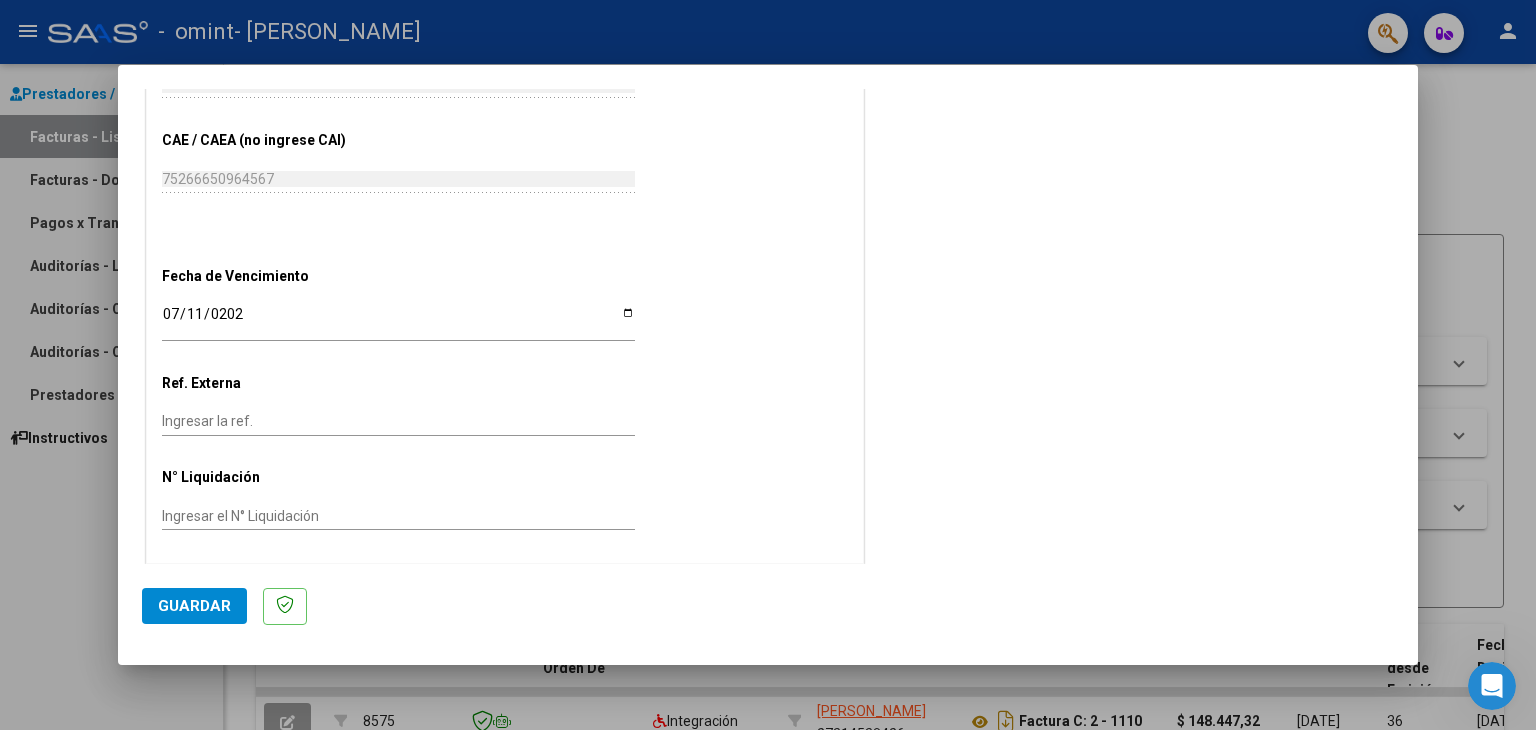 click on "Ingresar la ref." at bounding box center [398, 421] 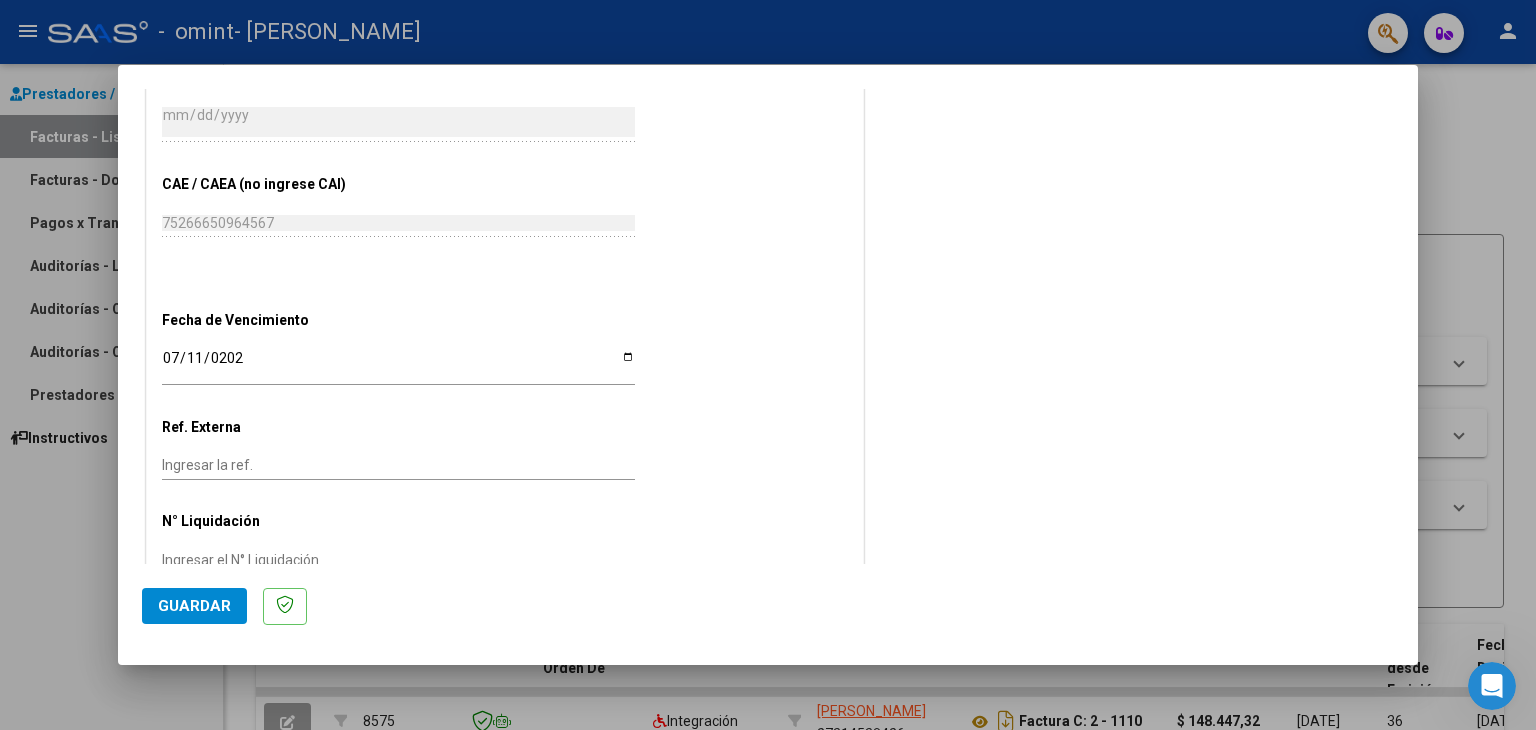 scroll, scrollTop: 1144, scrollLeft: 0, axis: vertical 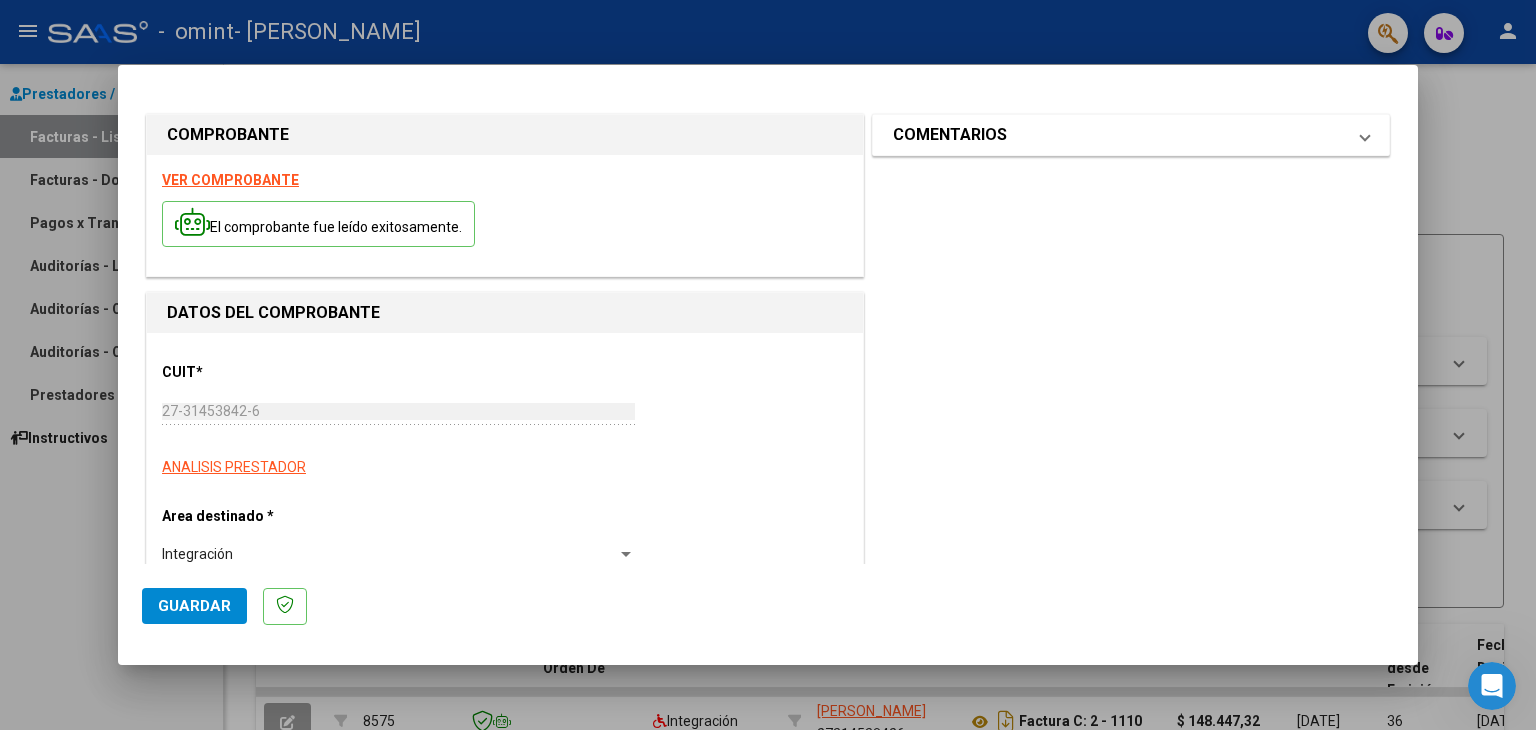 click on "COMENTARIOS" at bounding box center [1127, 135] 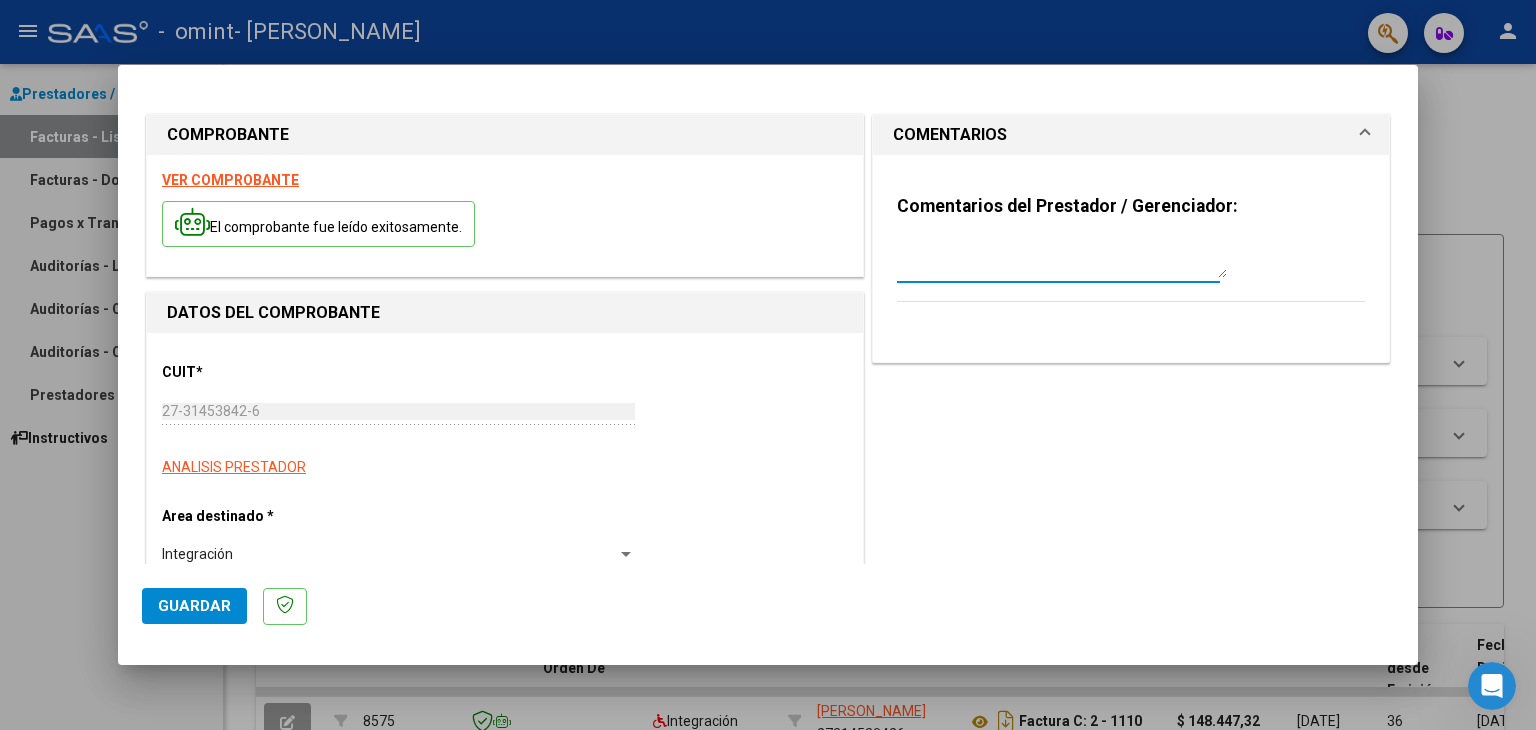 click at bounding box center [1062, 258] 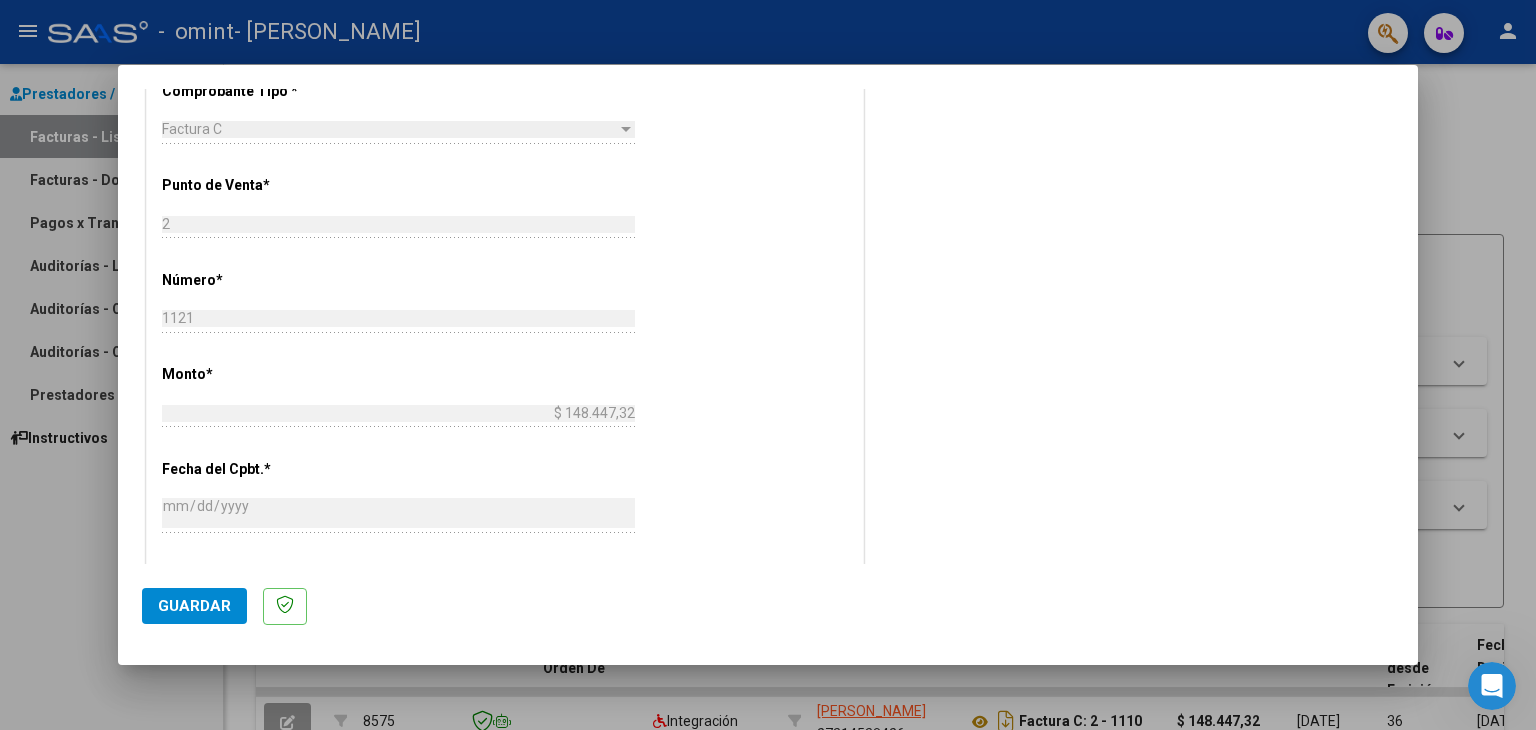 scroll, scrollTop: 1144, scrollLeft: 0, axis: vertical 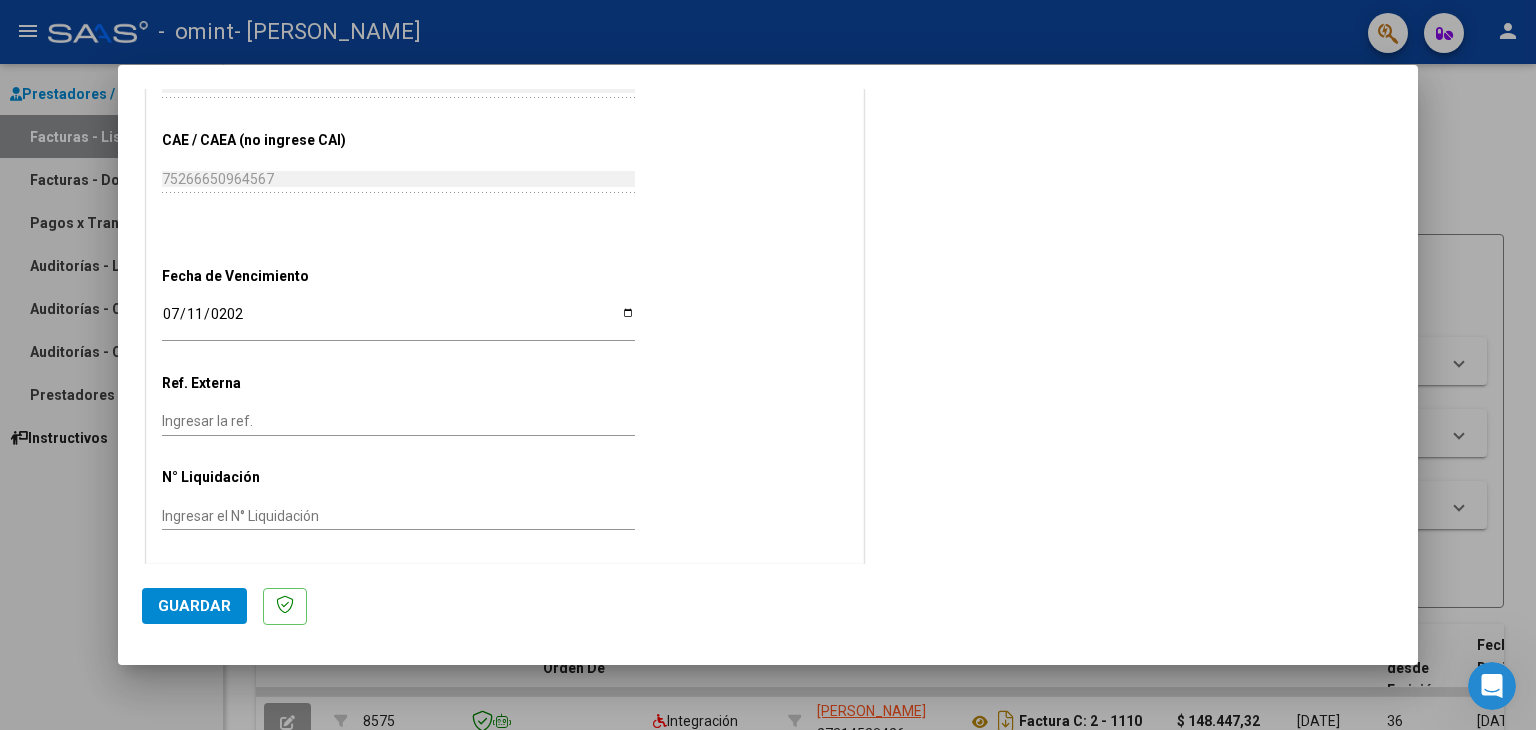 click on "Guardar" 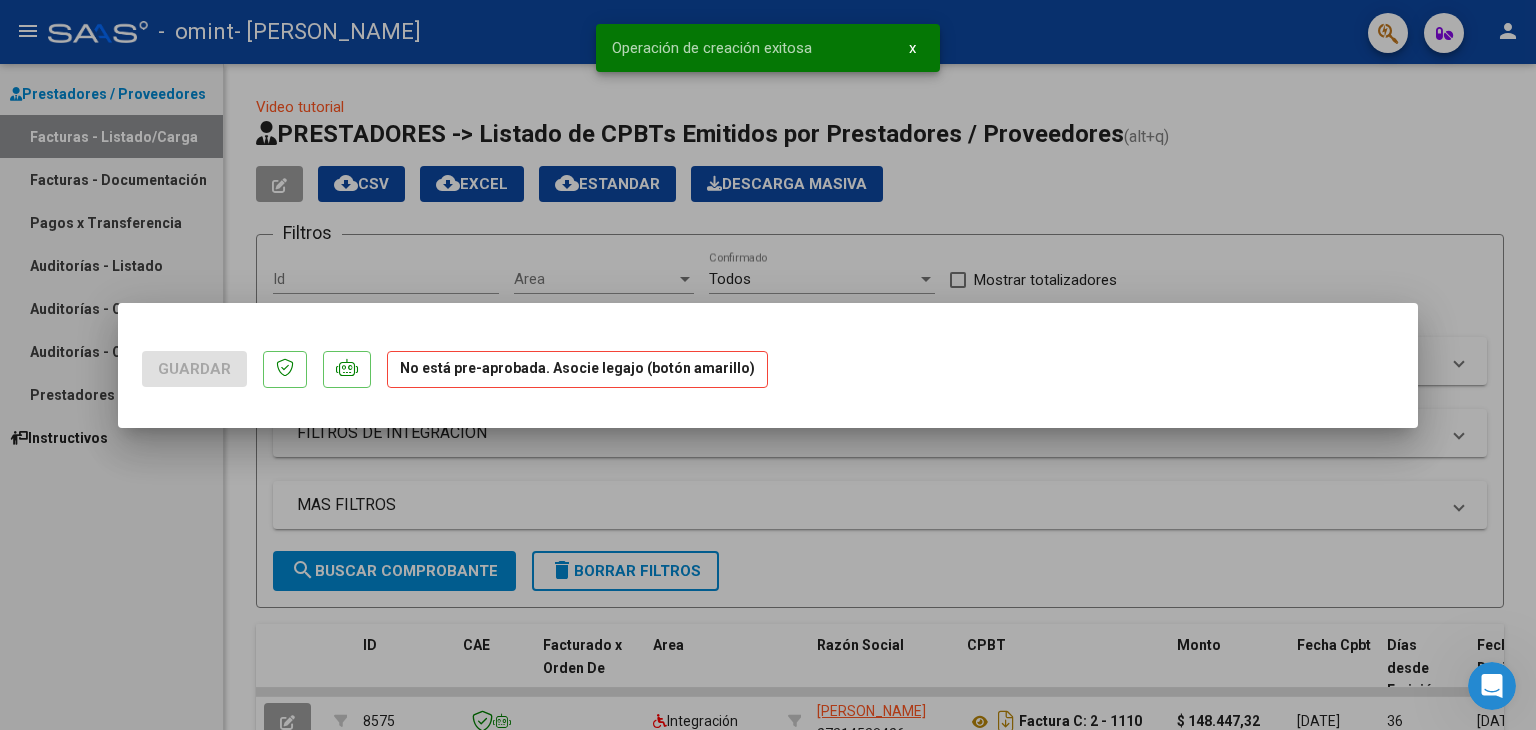 scroll, scrollTop: 0, scrollLeft: 0, axis: both 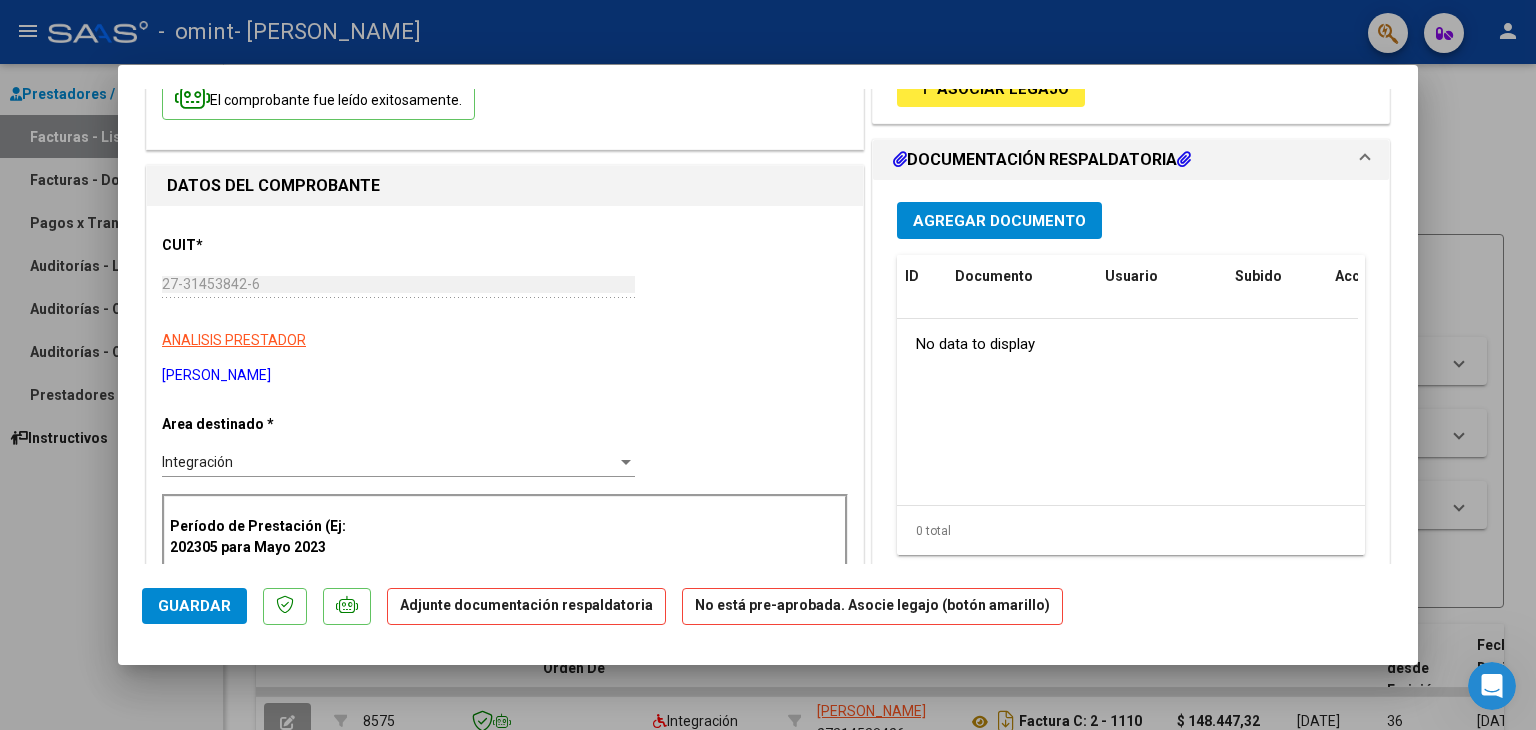 click on "Agregar Documento" at bounding box center [999, 221] 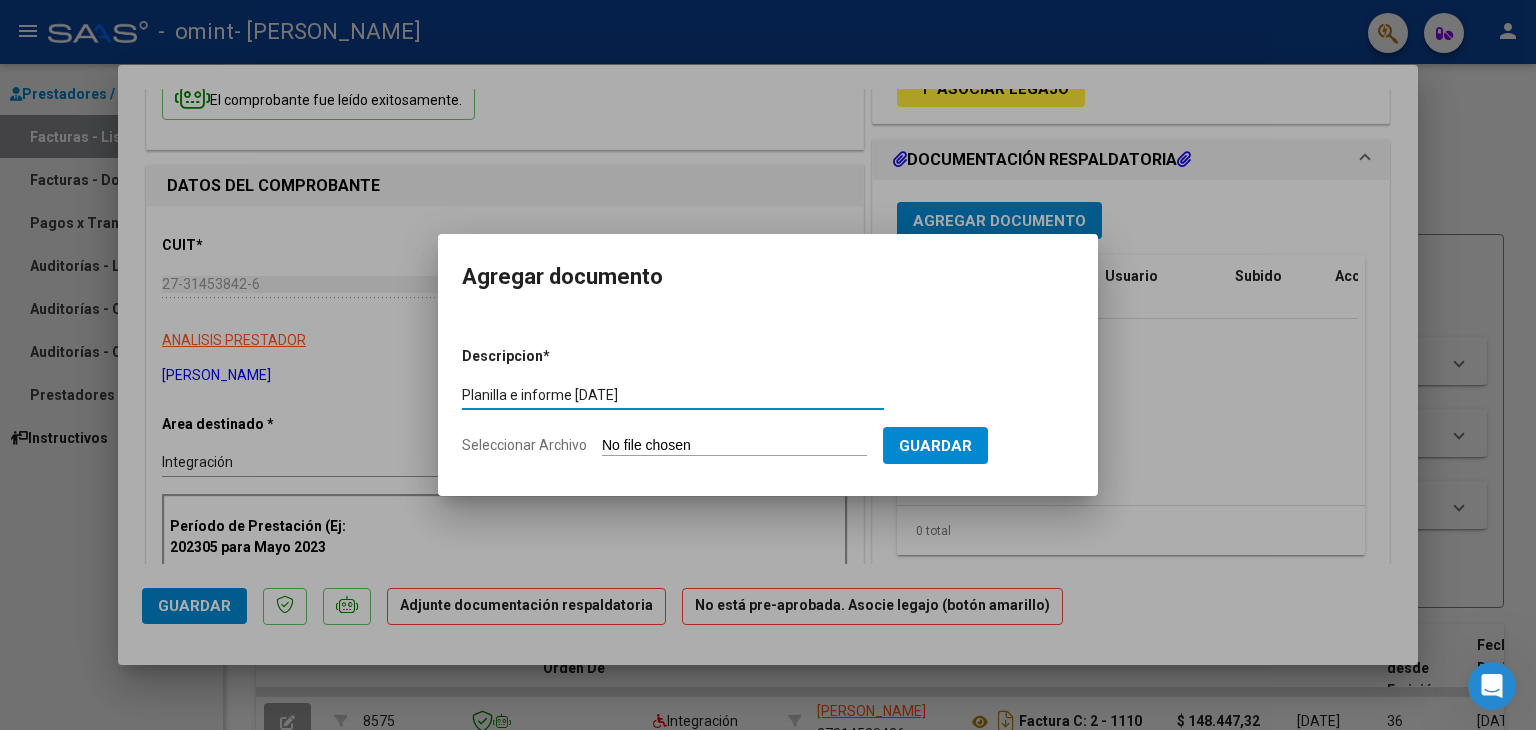 type on "Planilla e informe [DATE]" 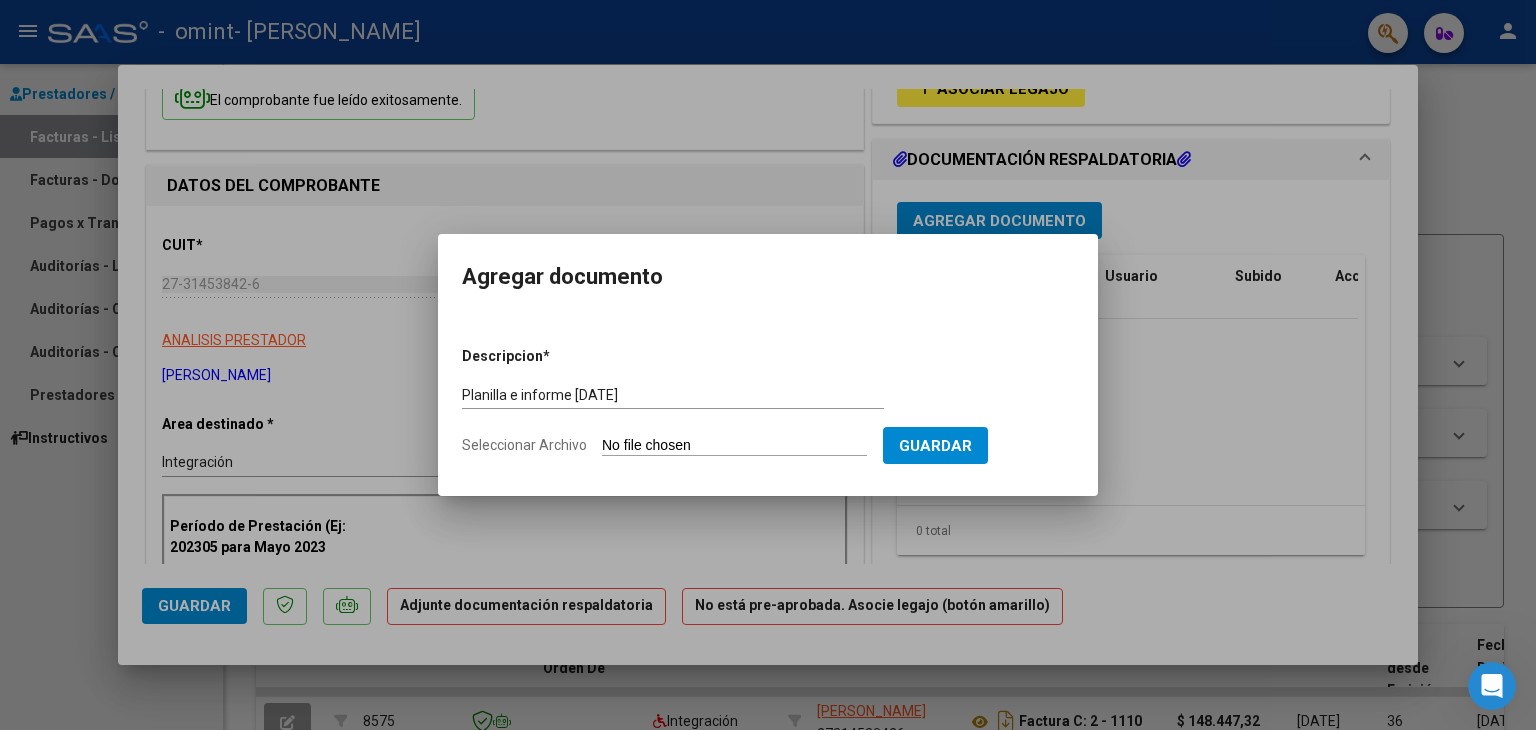 click on "Seleccionar Archivo" at bounding box center [734, 446] 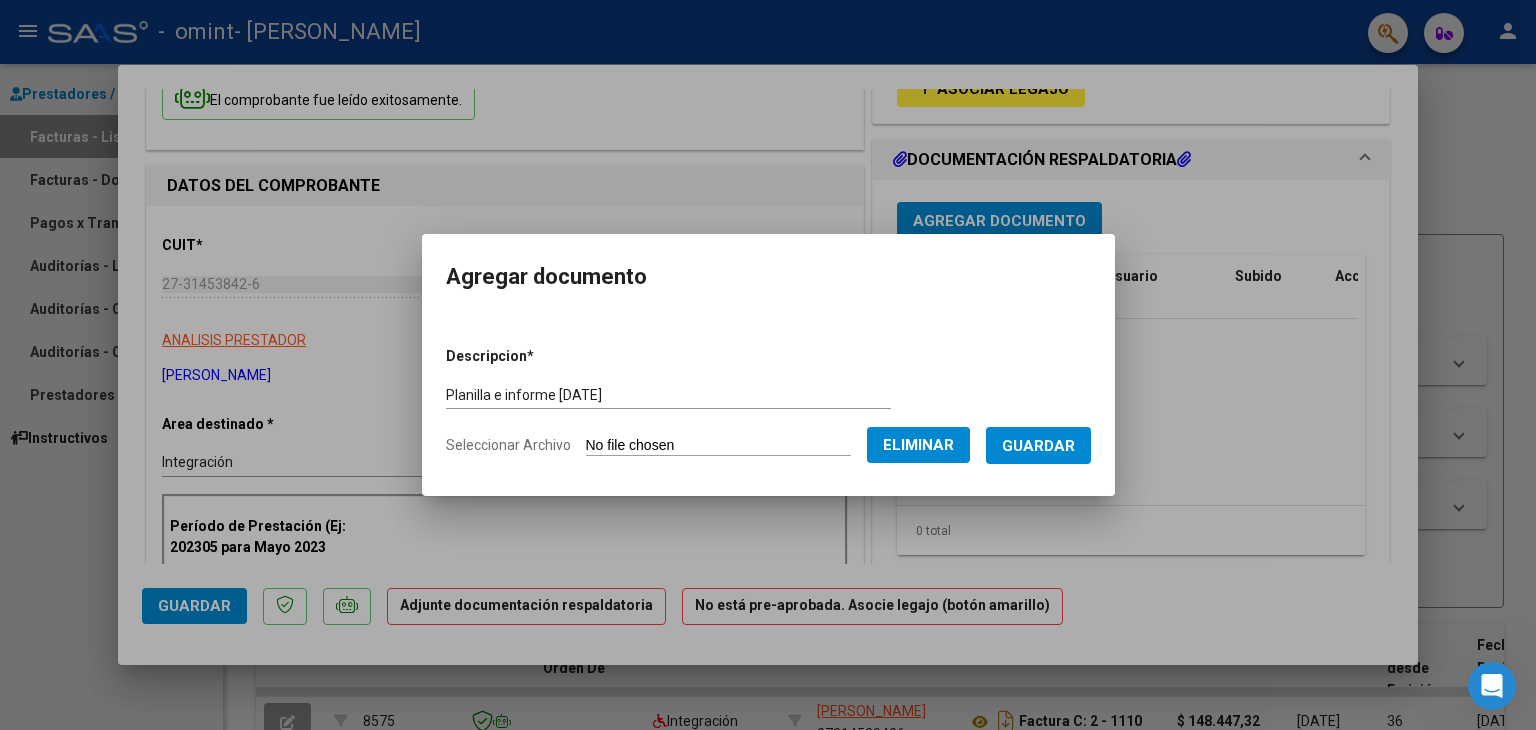 click on "Seleccionar Archivo" 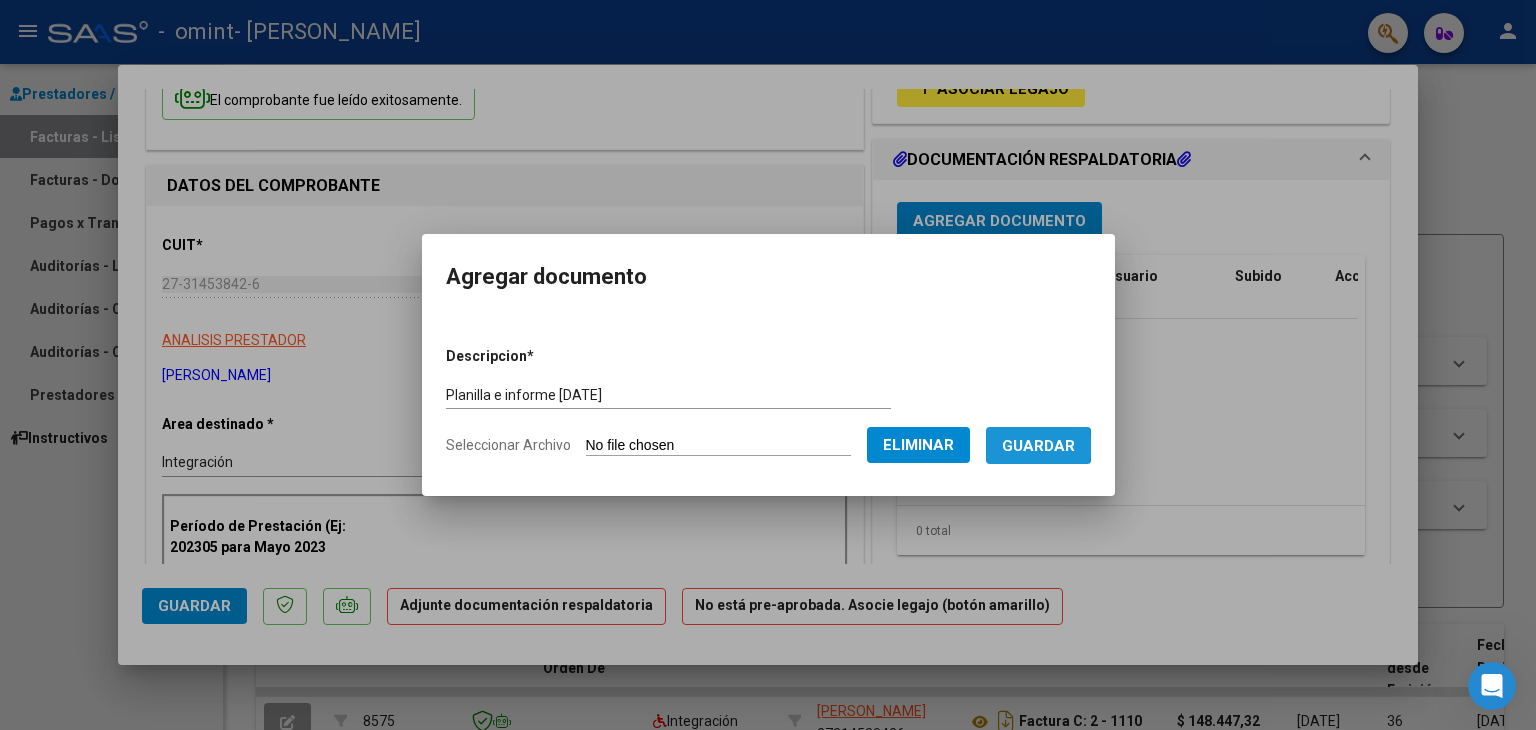 click on "Guardar" at bounding box center (1038, 446) 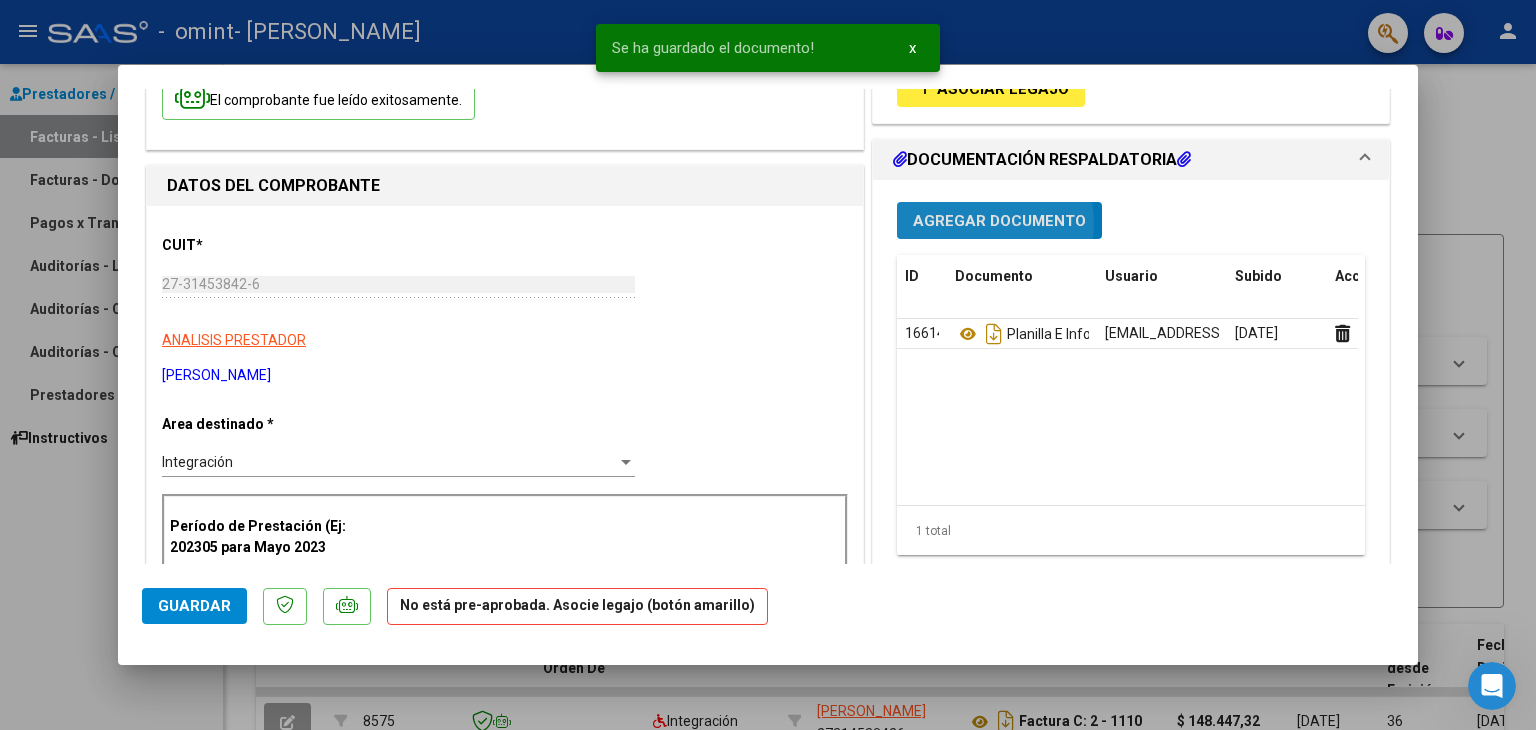 click on "Agregar Documento" at bounding box center (999, 221) 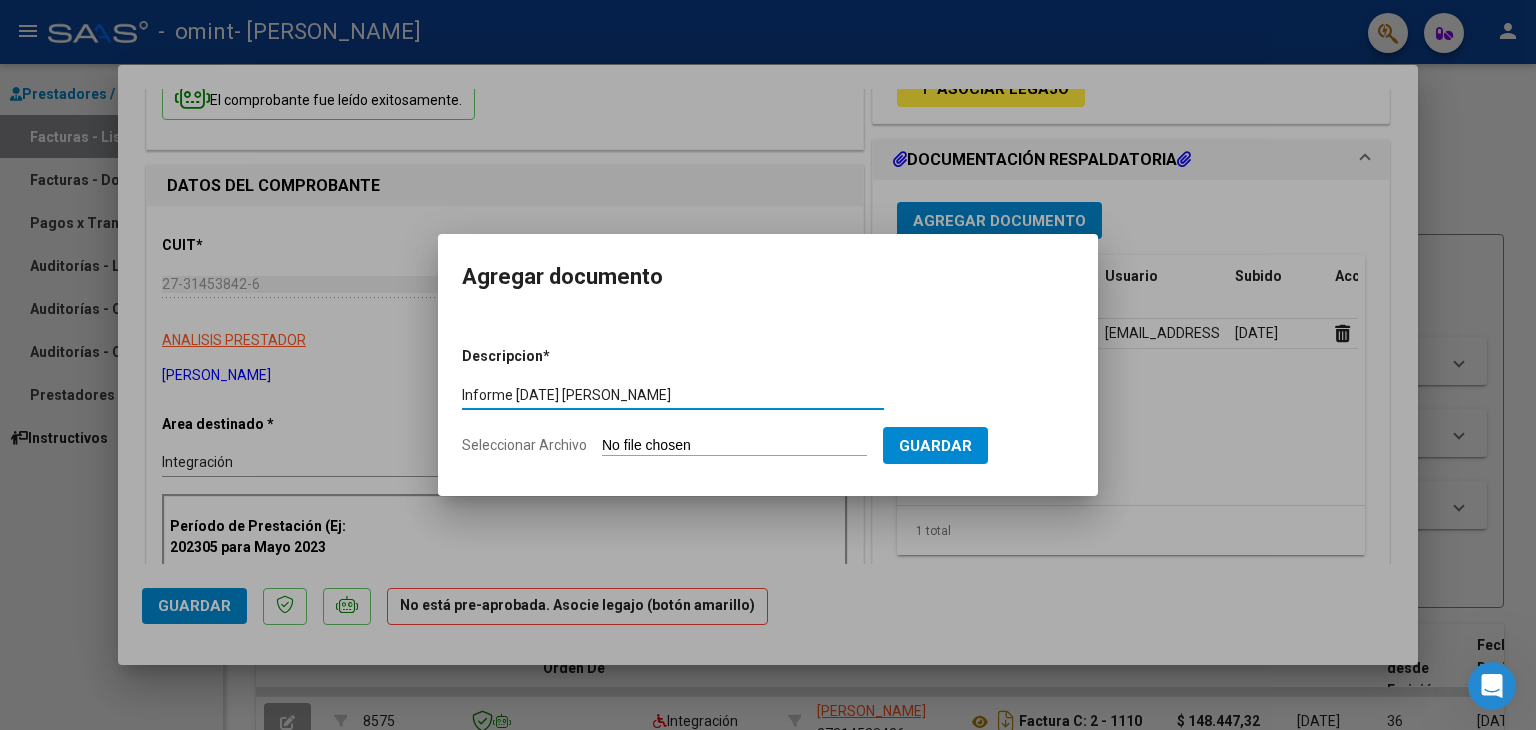 type on "Informe [DATE] [PERSON_NAME]" 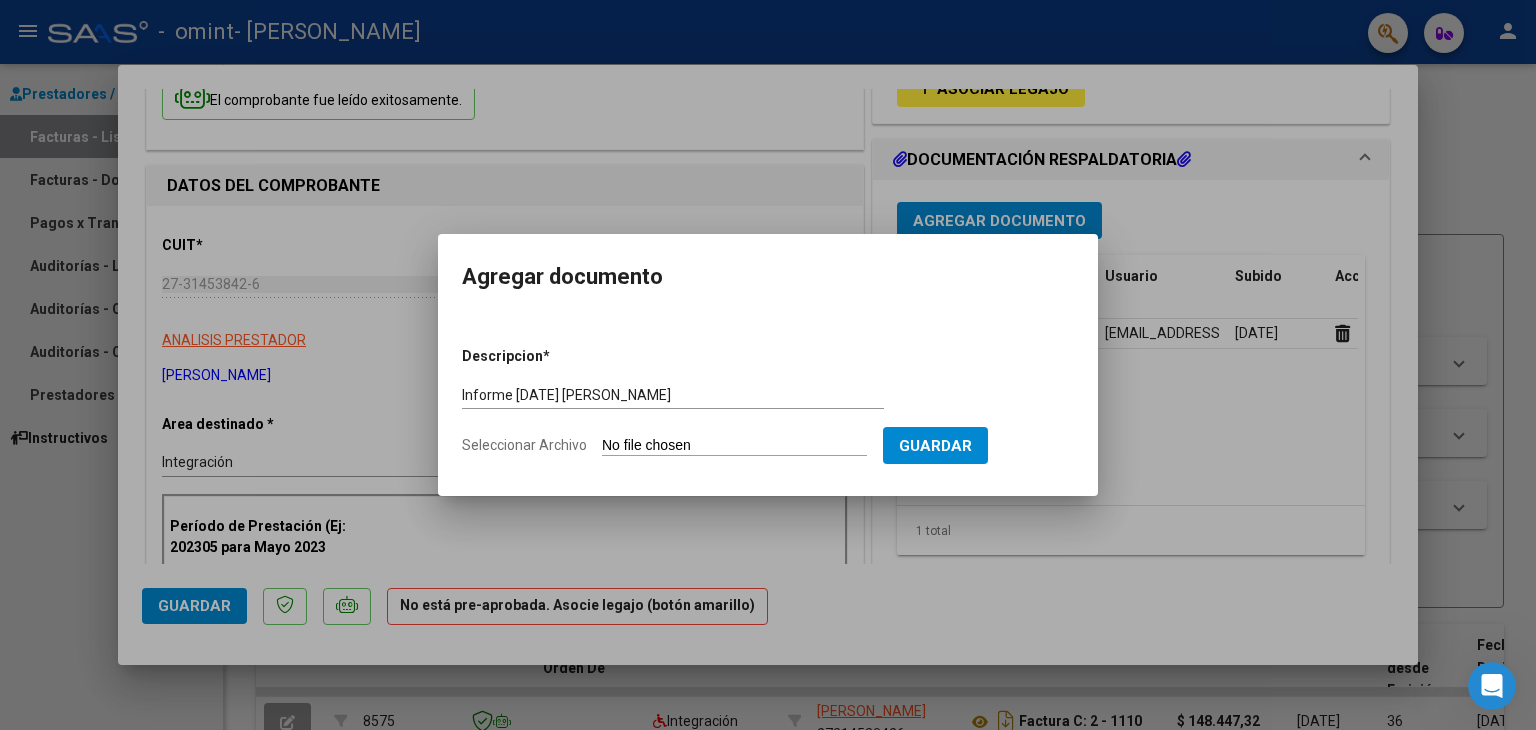 type on "C:\fakepath\Informe evolutivo medio 2025 - [PERSON_NAME].pdf" 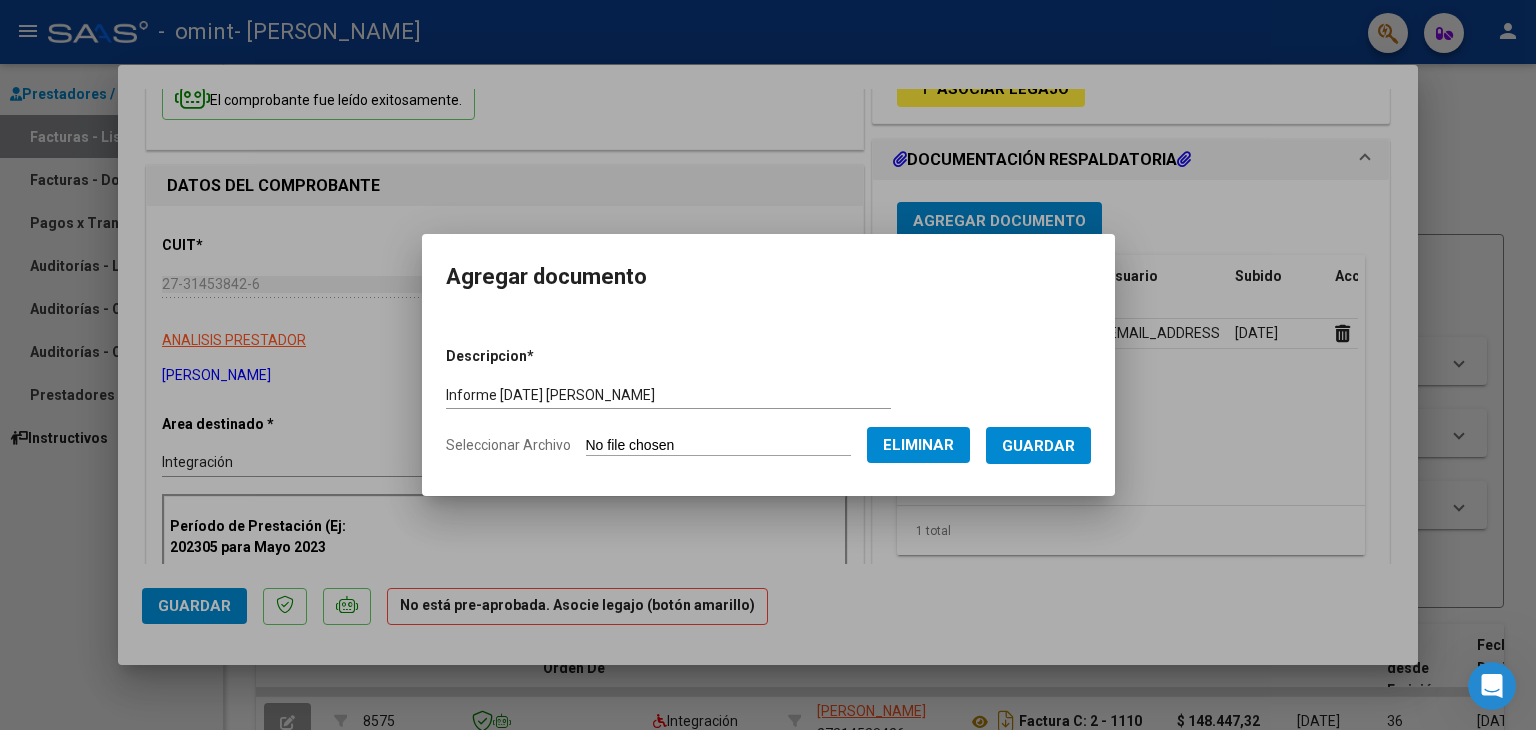 click on "Guardar" at bounding box center [1038, 446] 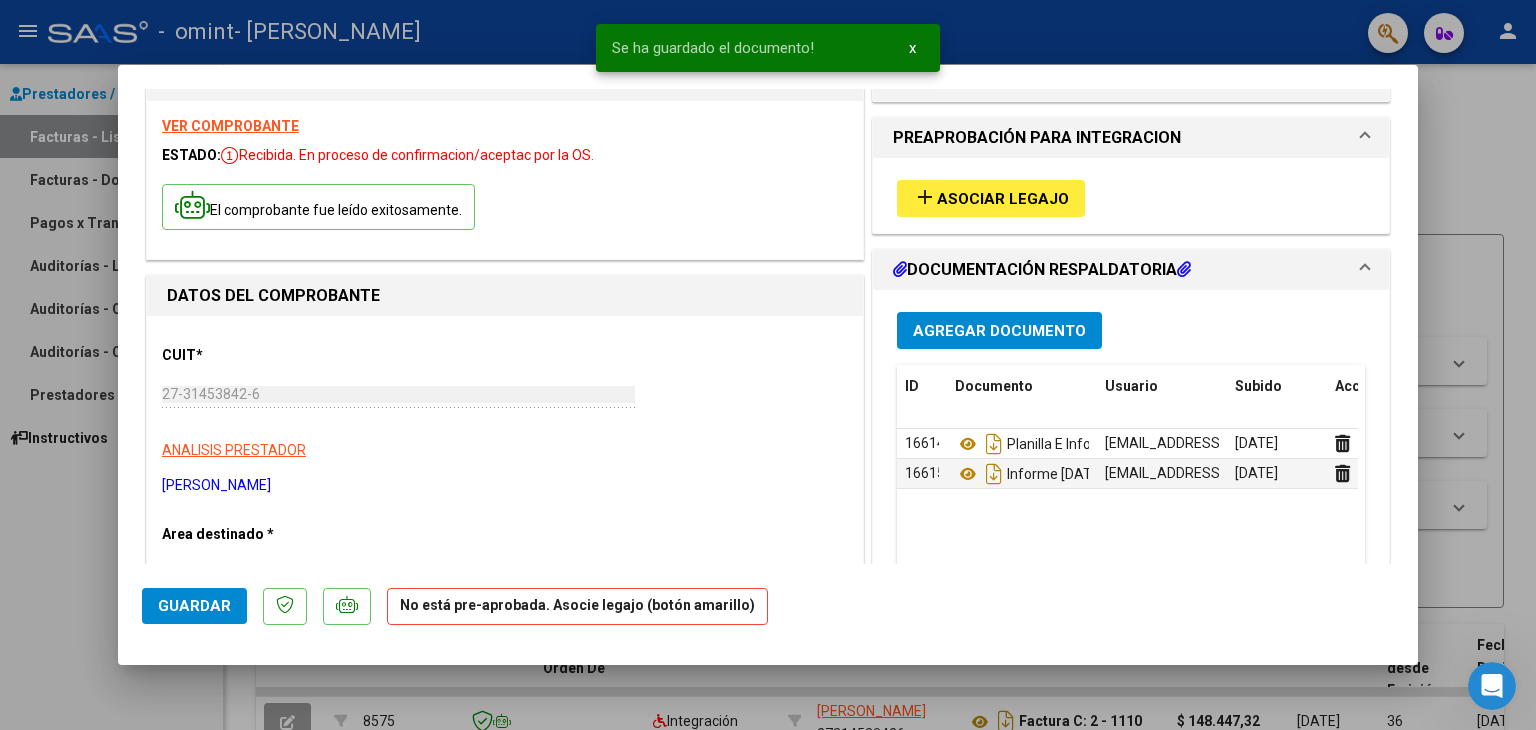 scroll, scrollTop: 0, scrollLeft: 0, axis: both 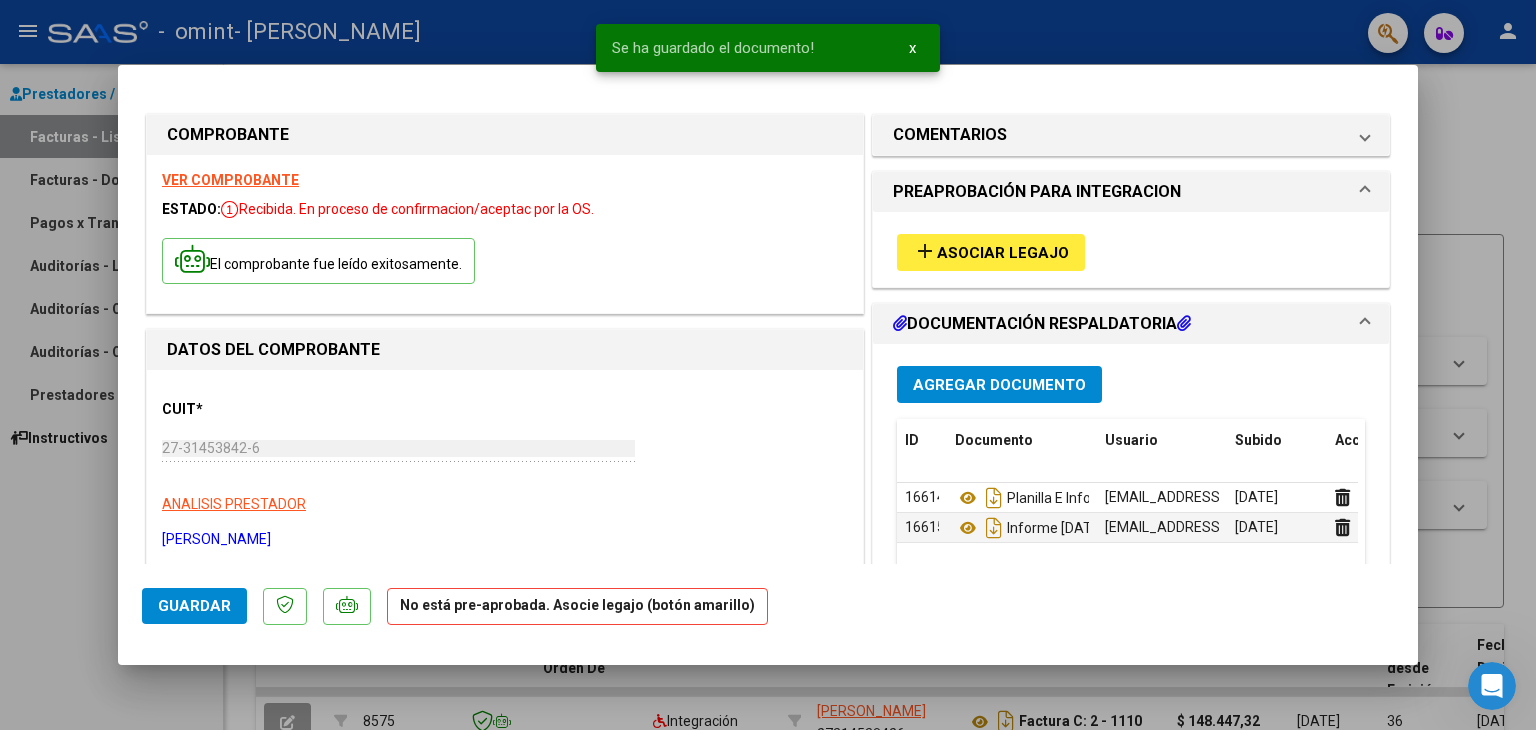 click on "Asociar Legajo" at bounding box center (1003, 253) 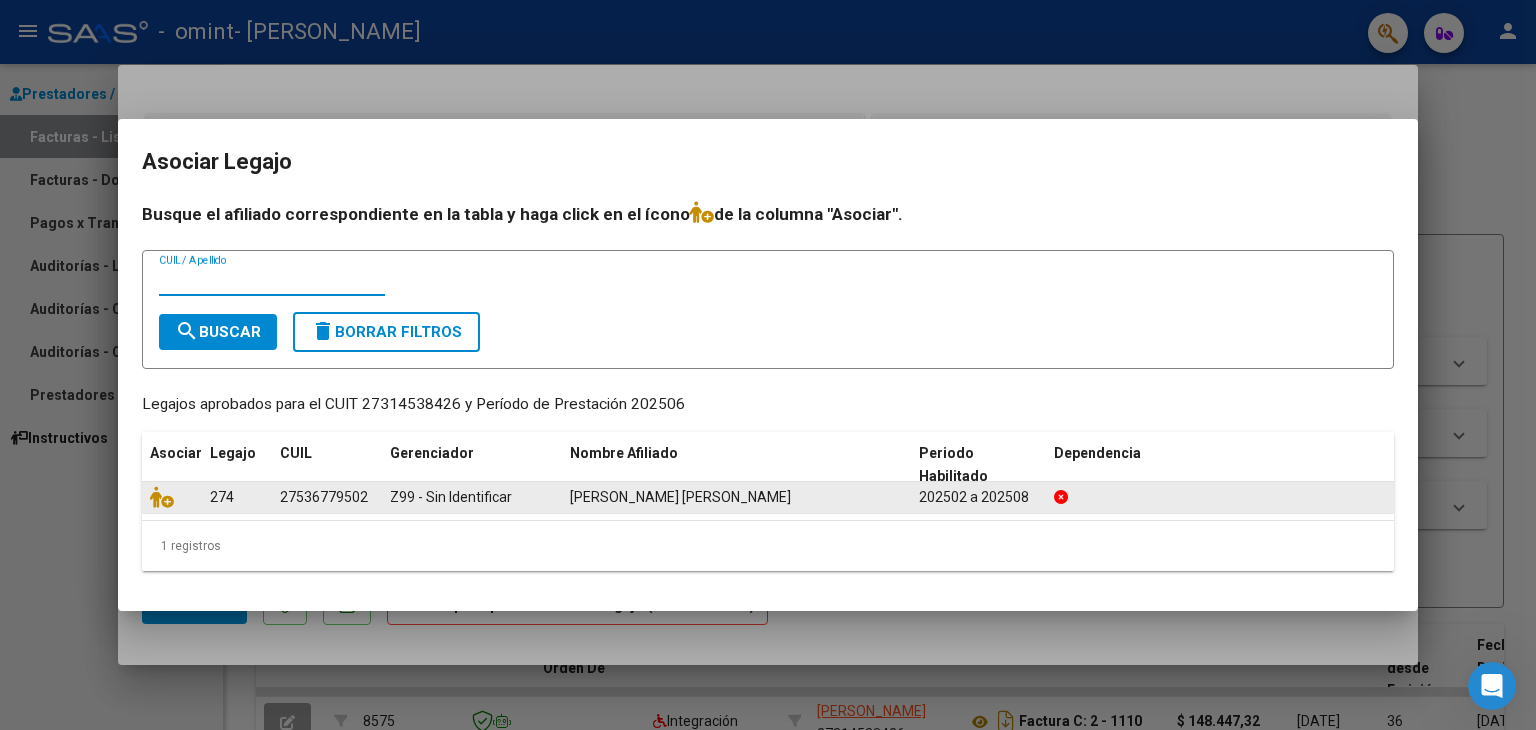 click on "274" 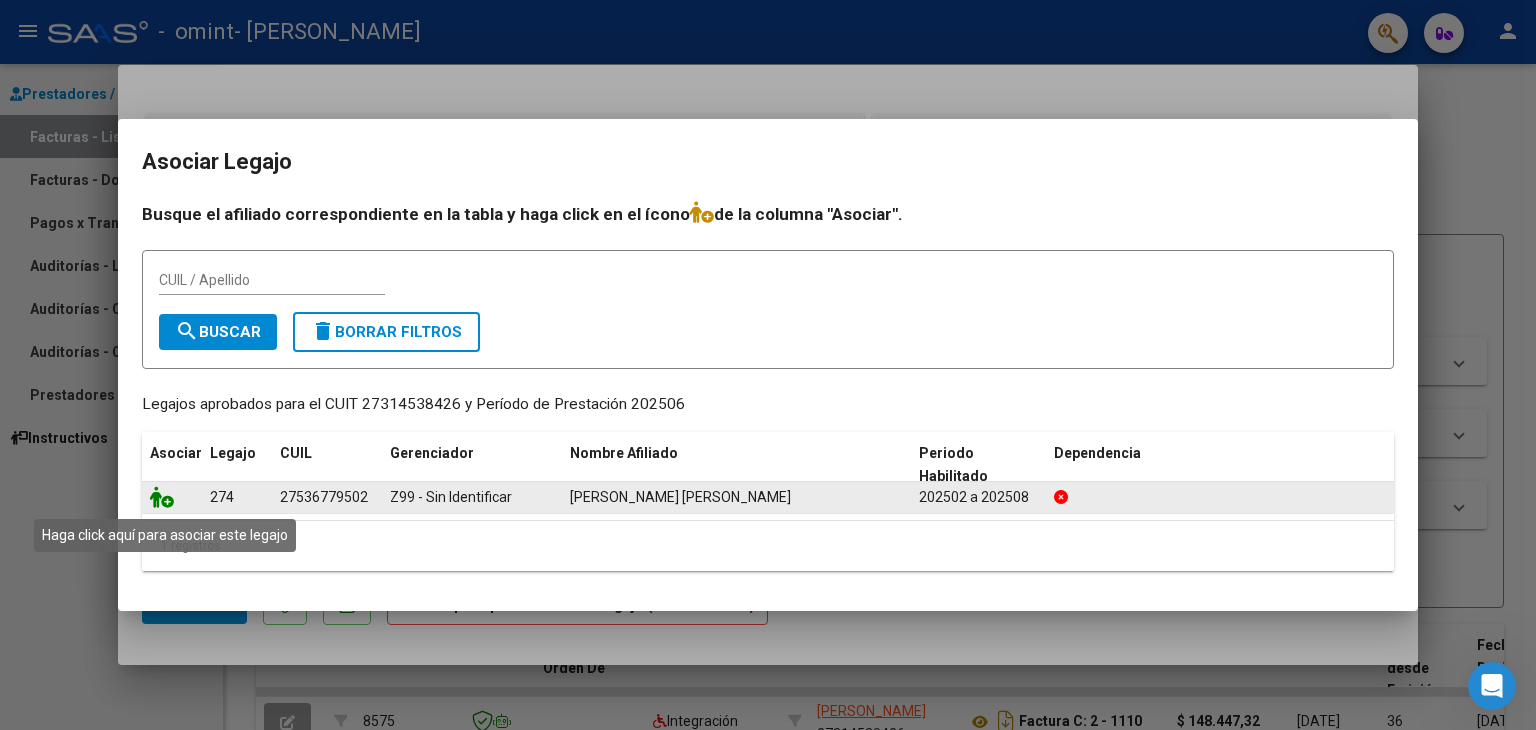 click 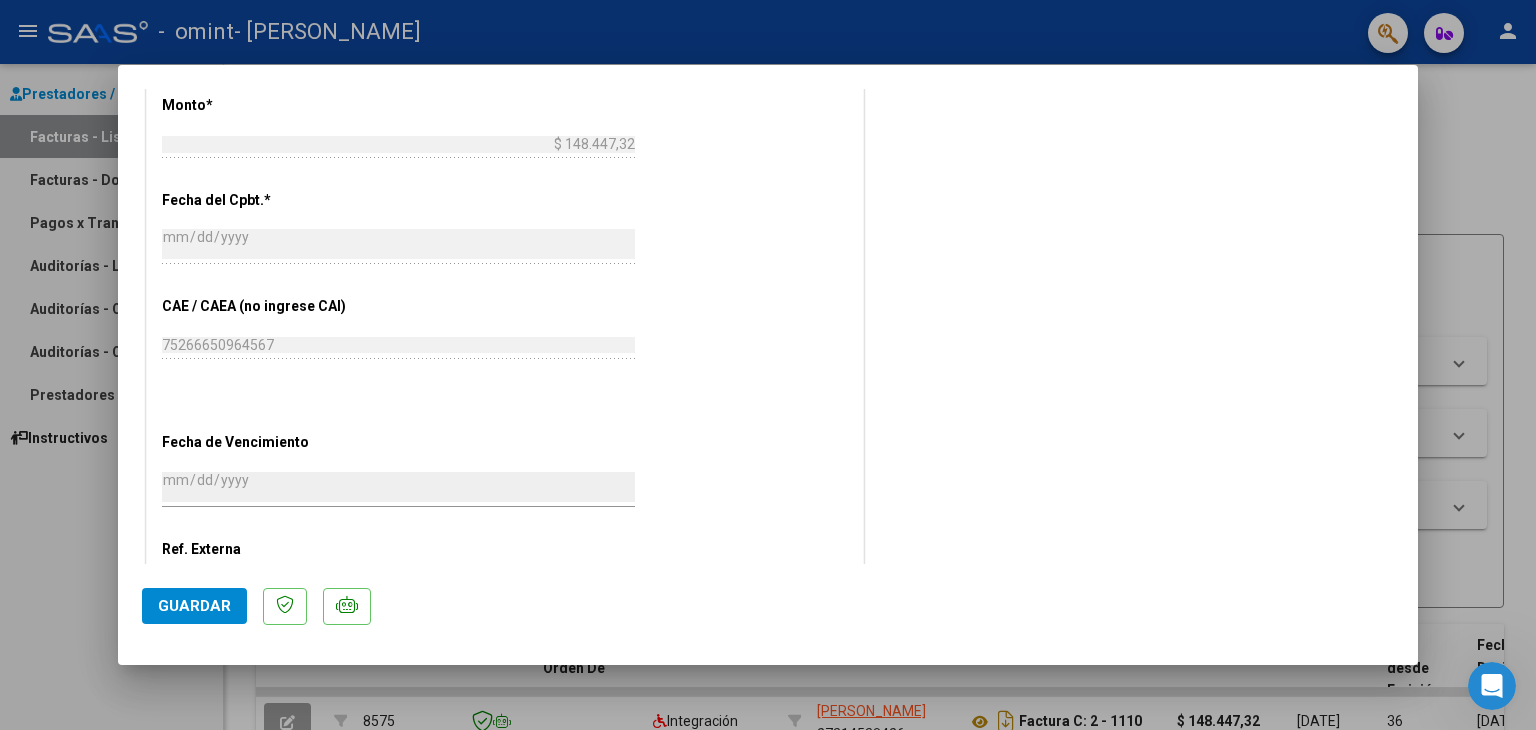 scroll, scrollTop: 1208, scrollLeft: 0, axis: vertical 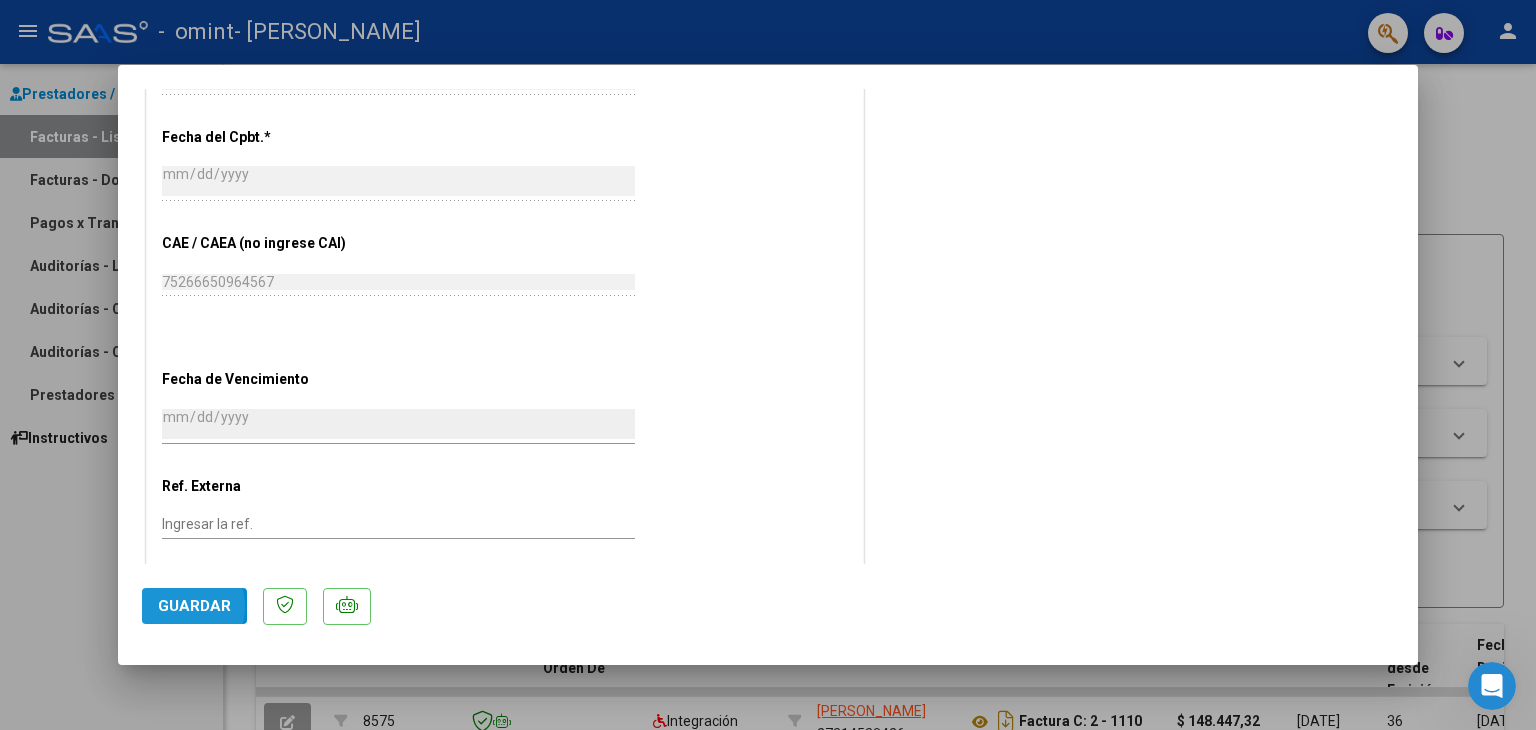 click on "Guardar" 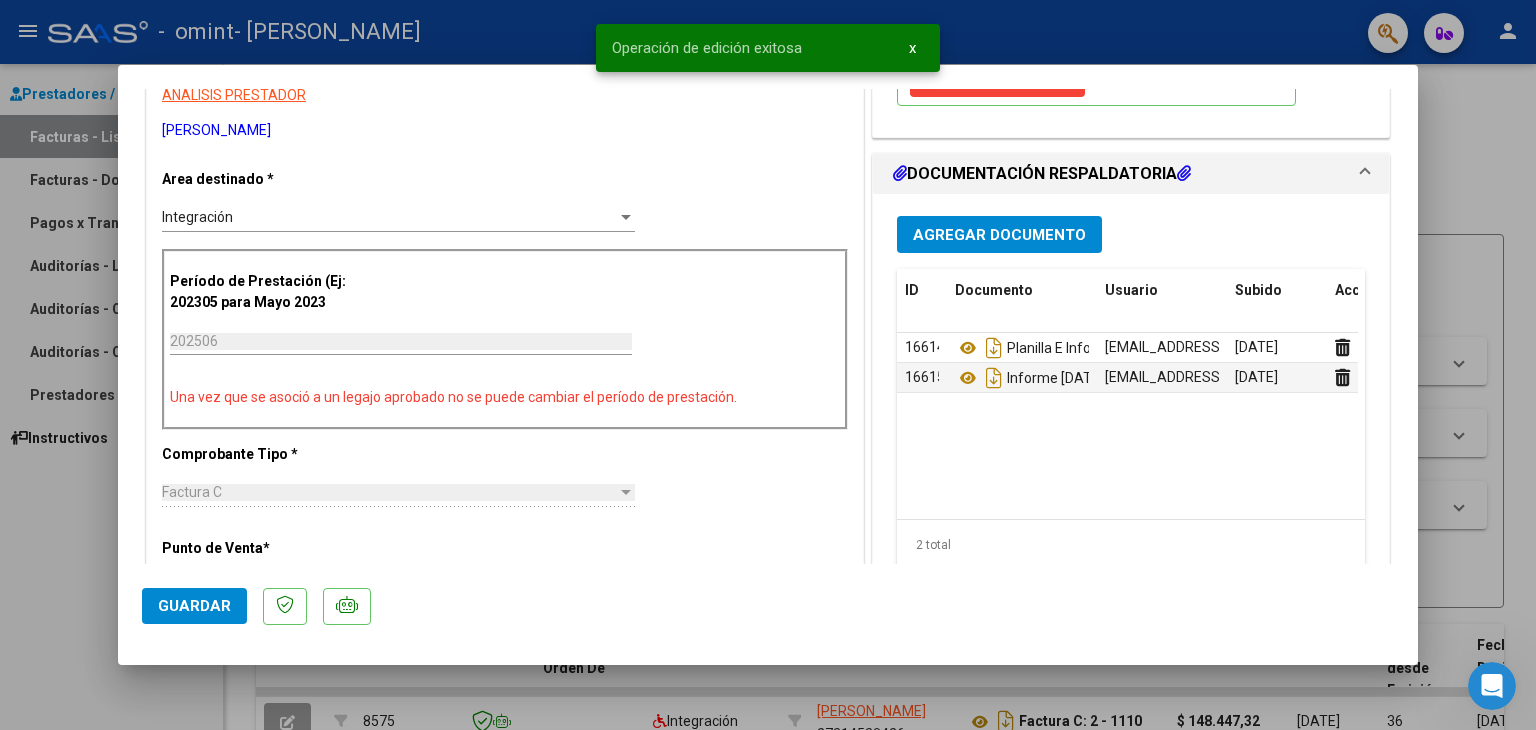 scroll, scrollTop: 0, scrollLeft: 0, axis: both 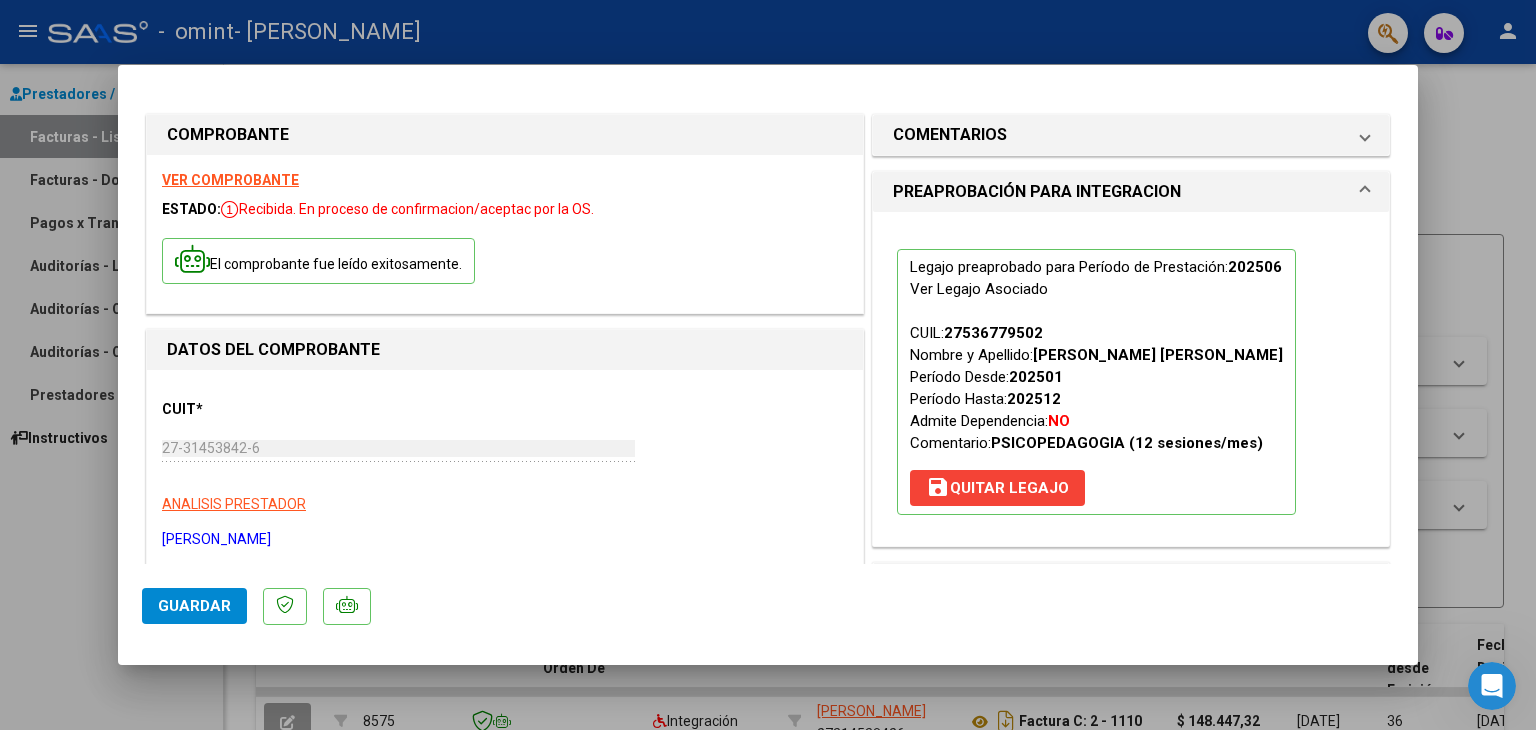 click on "VER COMPROBANTE" at bounding box center [230, 180] 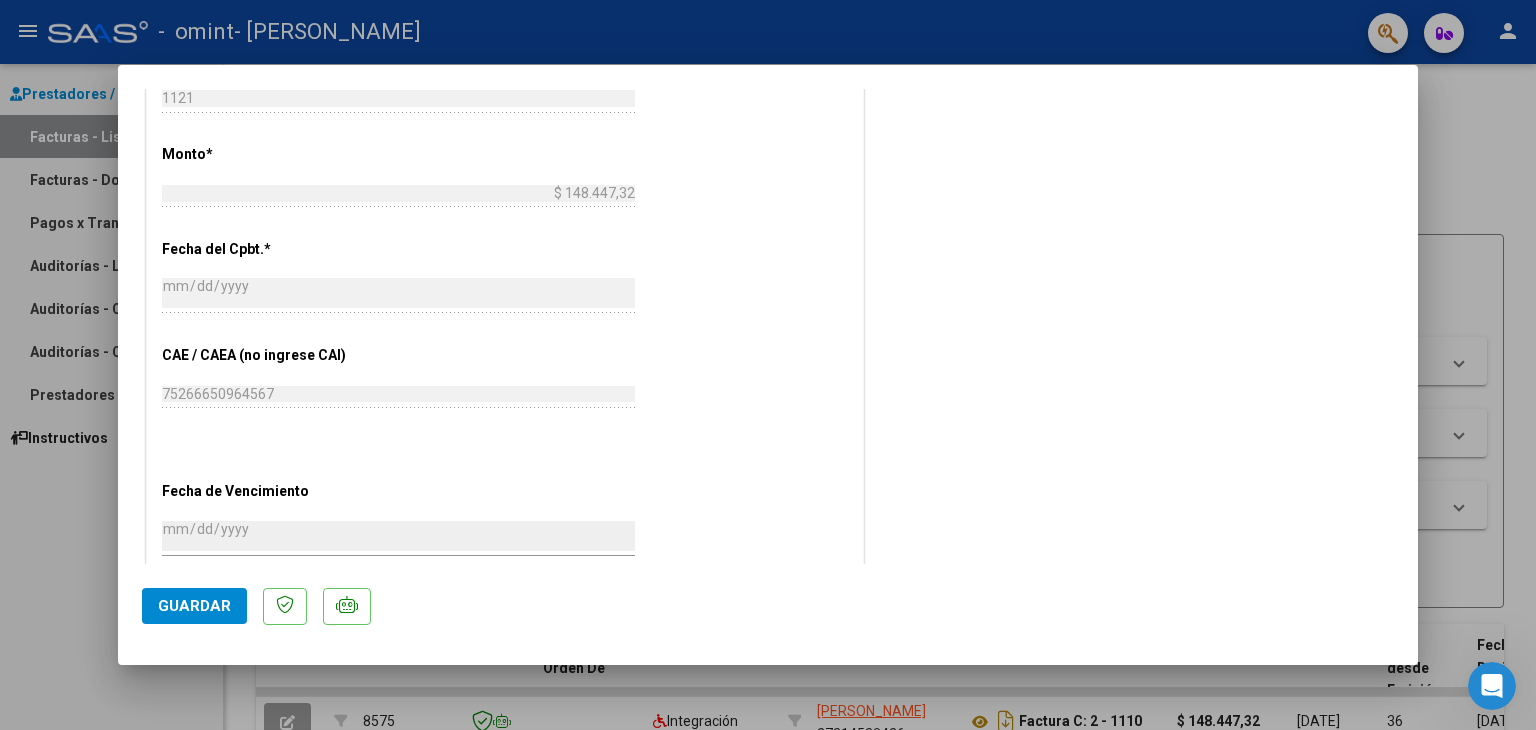 scroll, scrollTop: 1208, scrollLeft: 0, axis: vertical 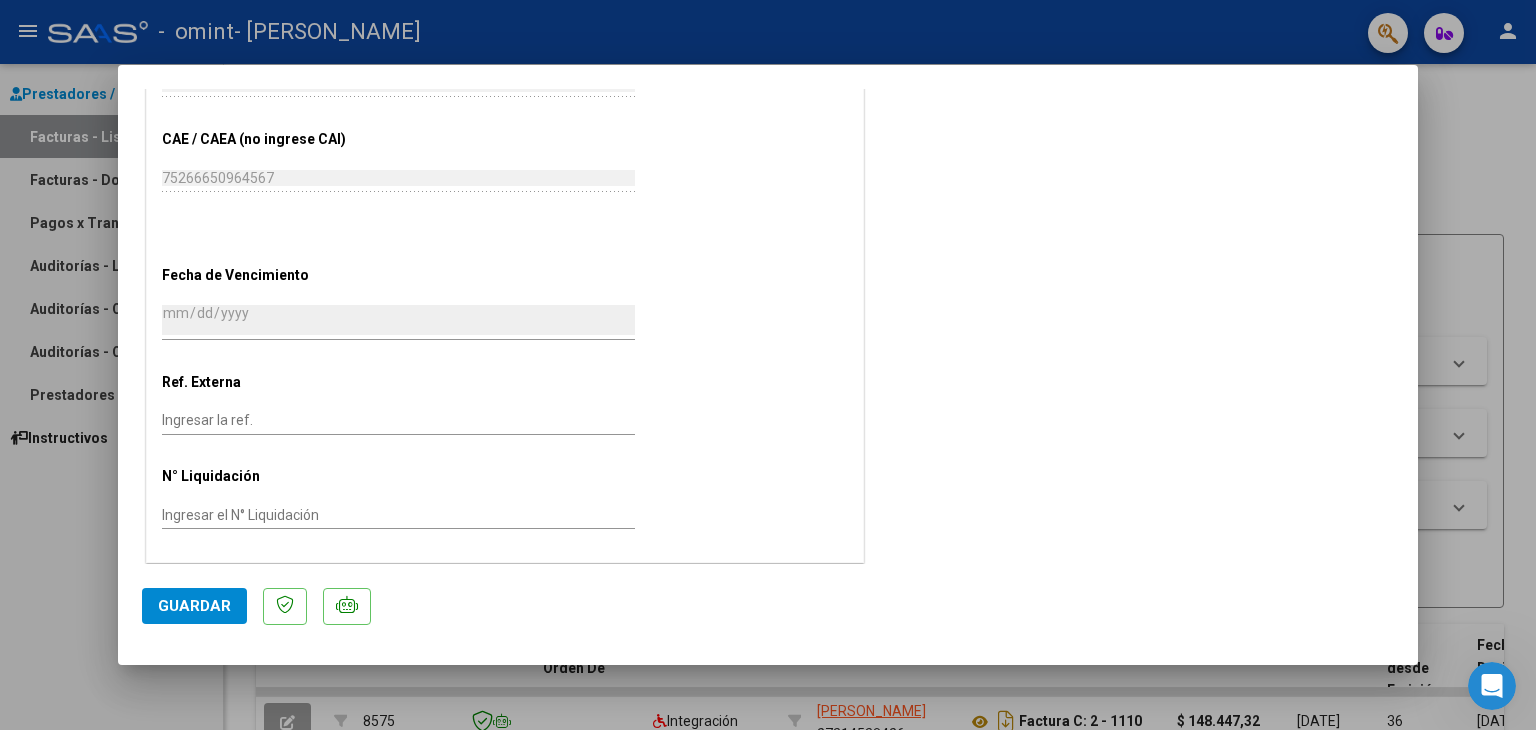 click on "Guardar" 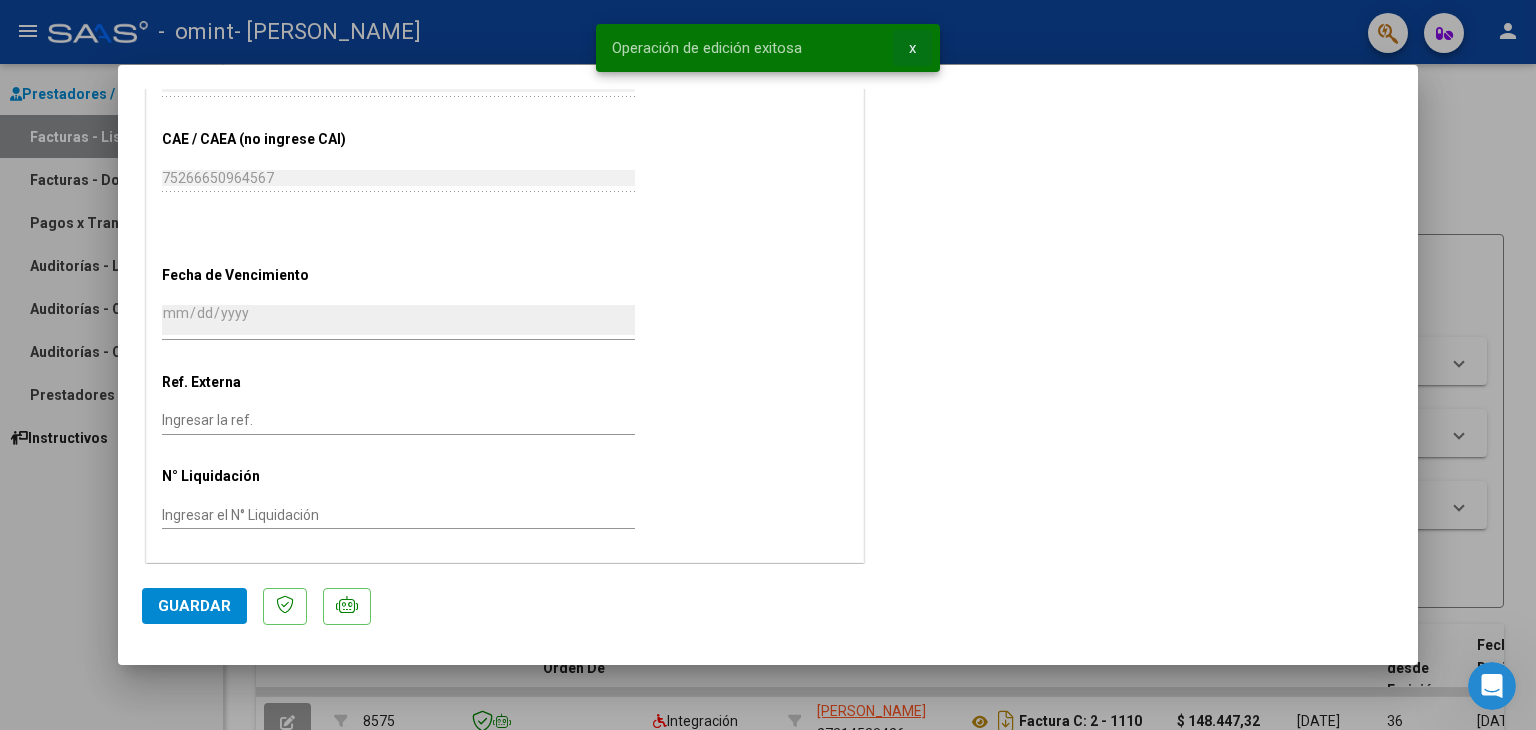 click on "x" at bounding box center [912, 48] 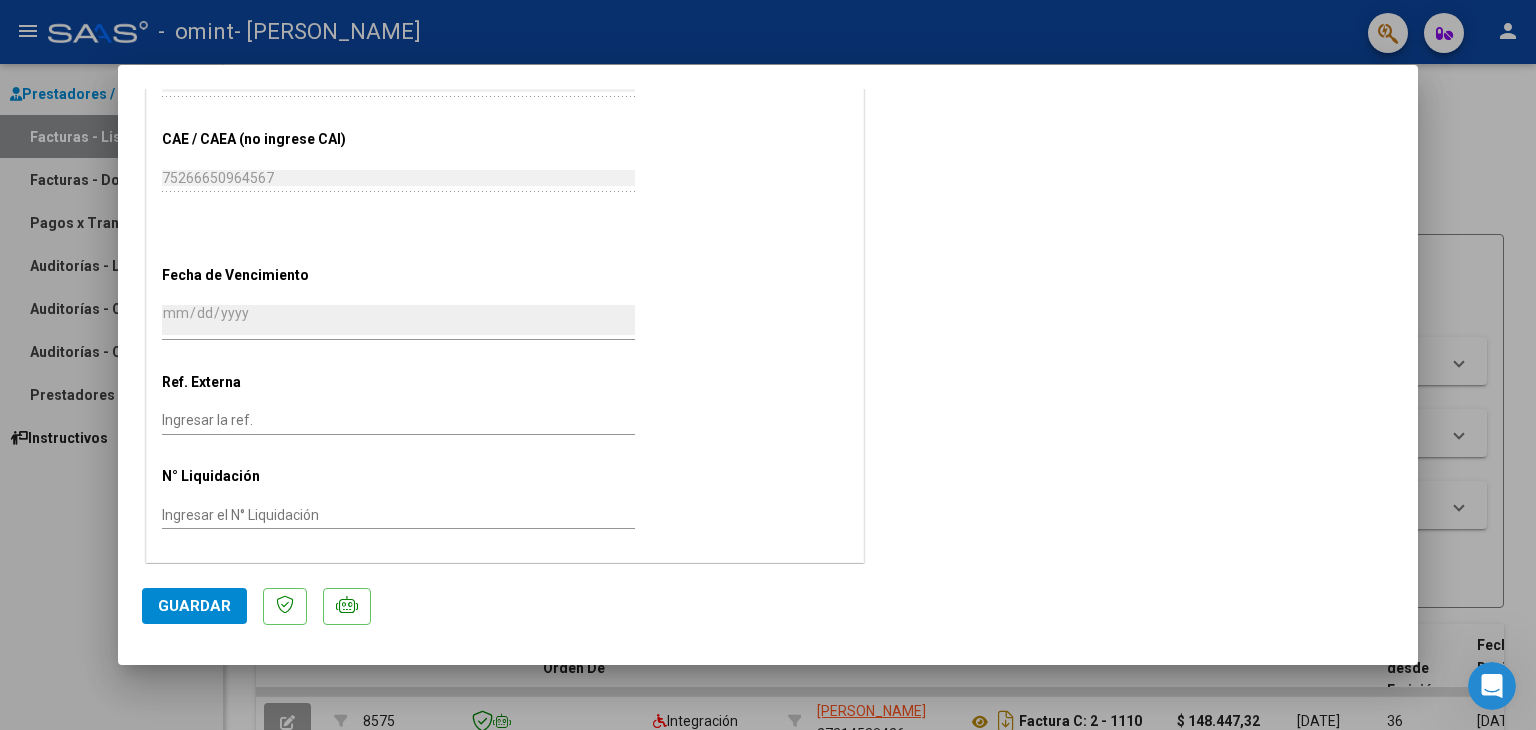 click at bounding box center [768, 365] 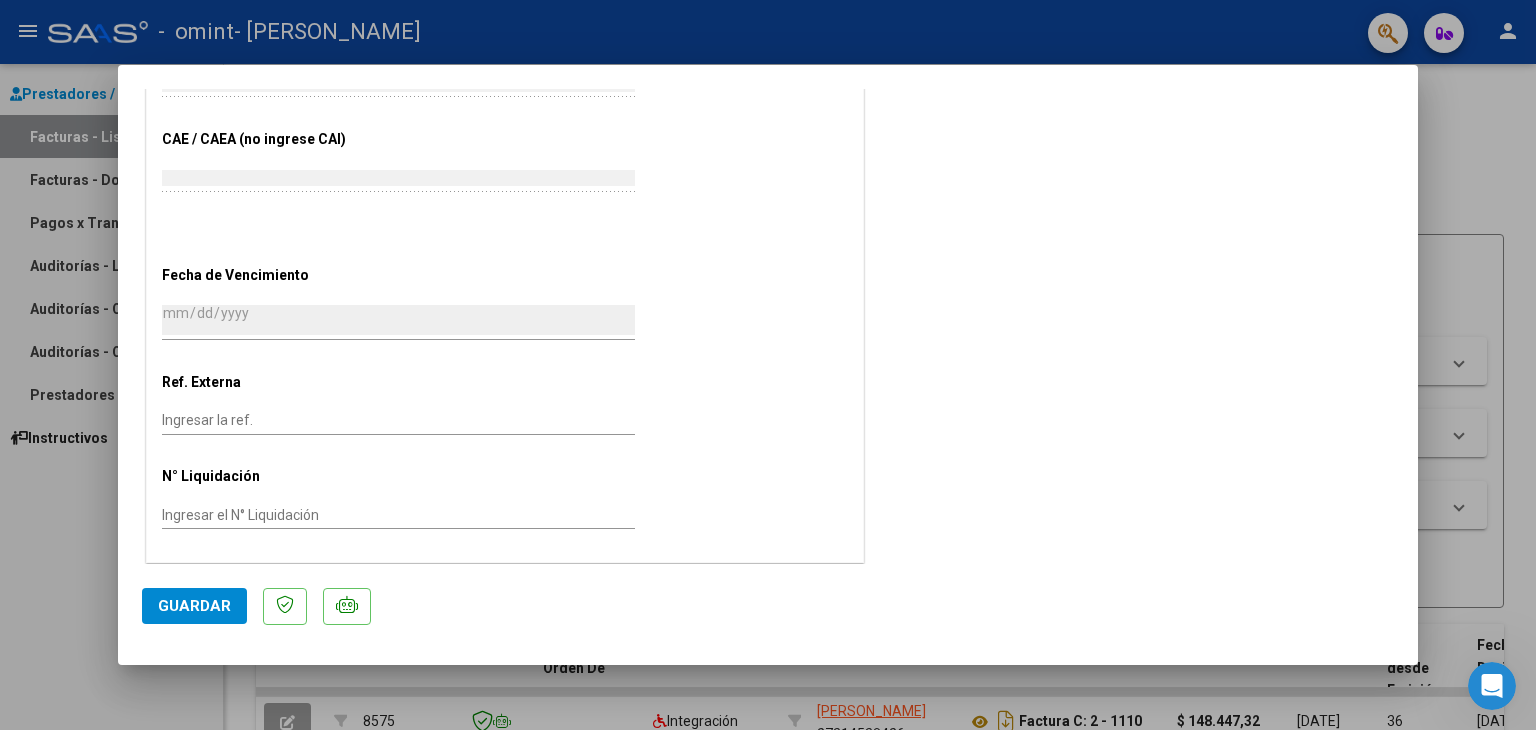 scroll, scrollTop: 0, scrollLeft: 0, axis: both 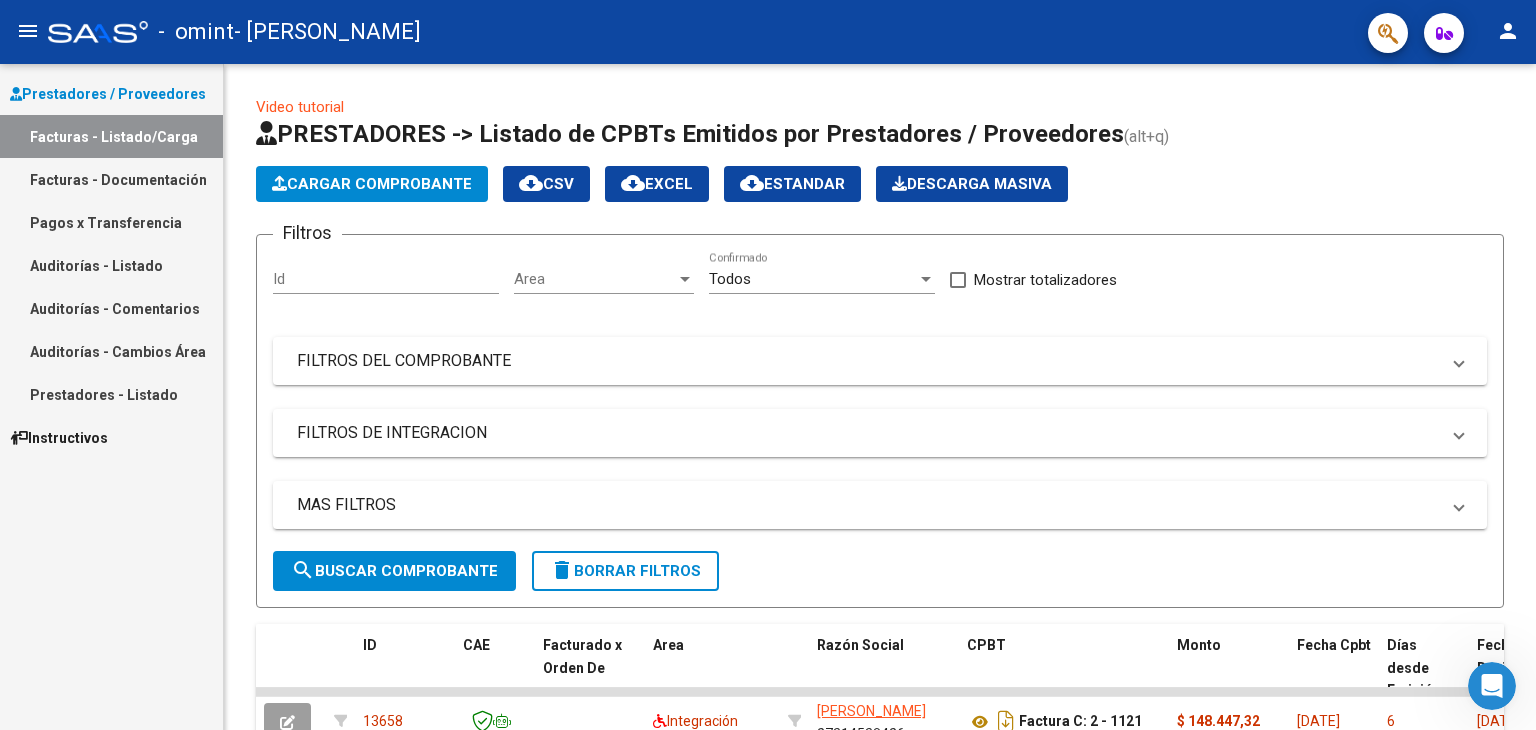 click on "Facturas - Documentación" at bounding box center [111, 179] 